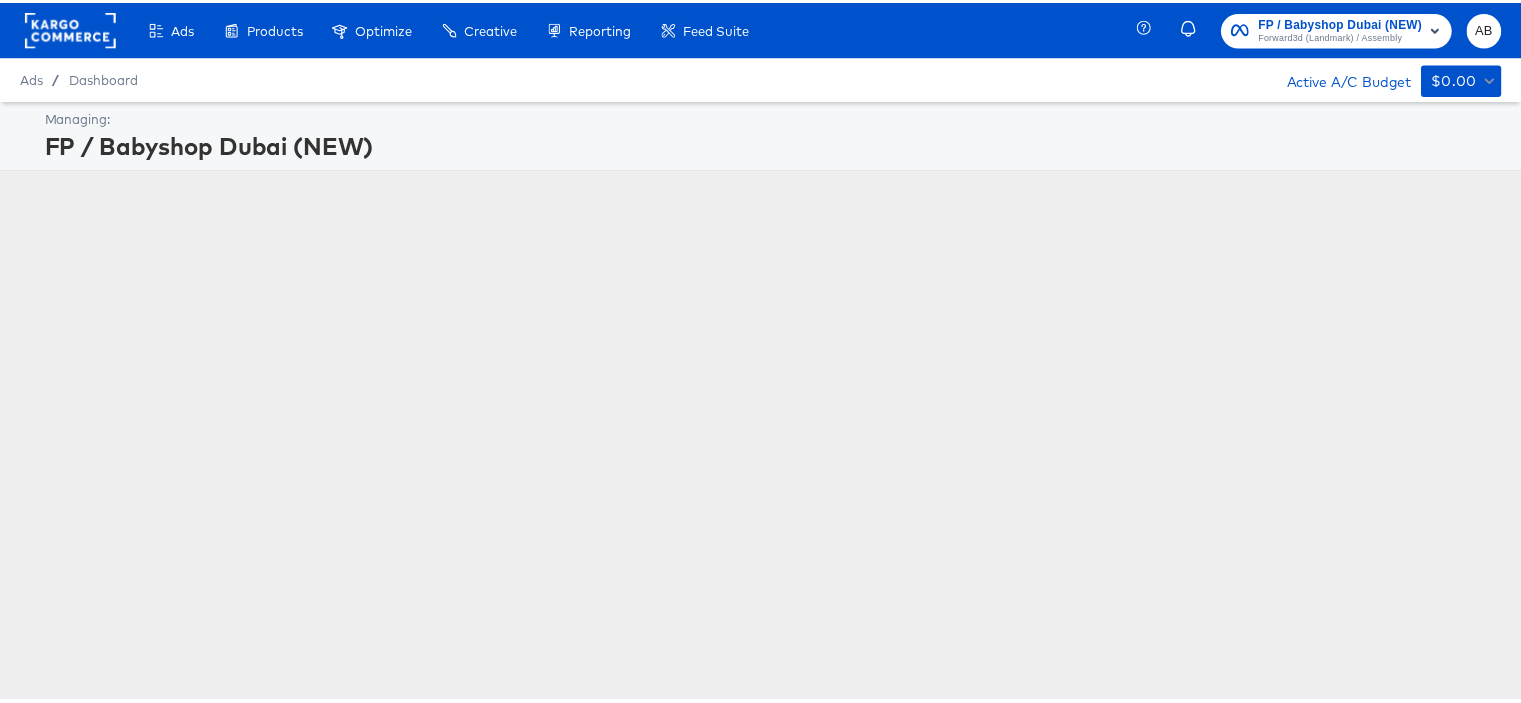 scroll, scrollTop: 0, scrollLeft: 0, axis: both 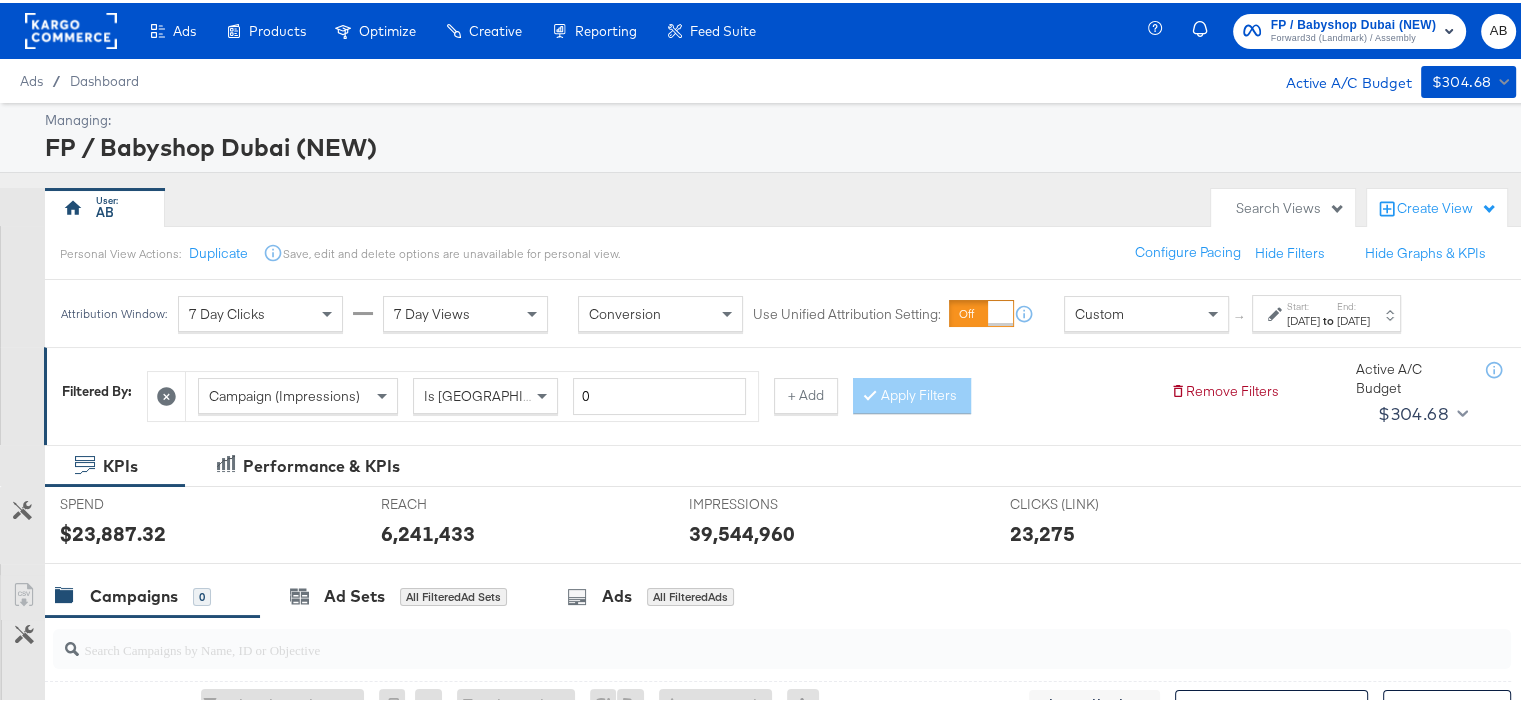 click 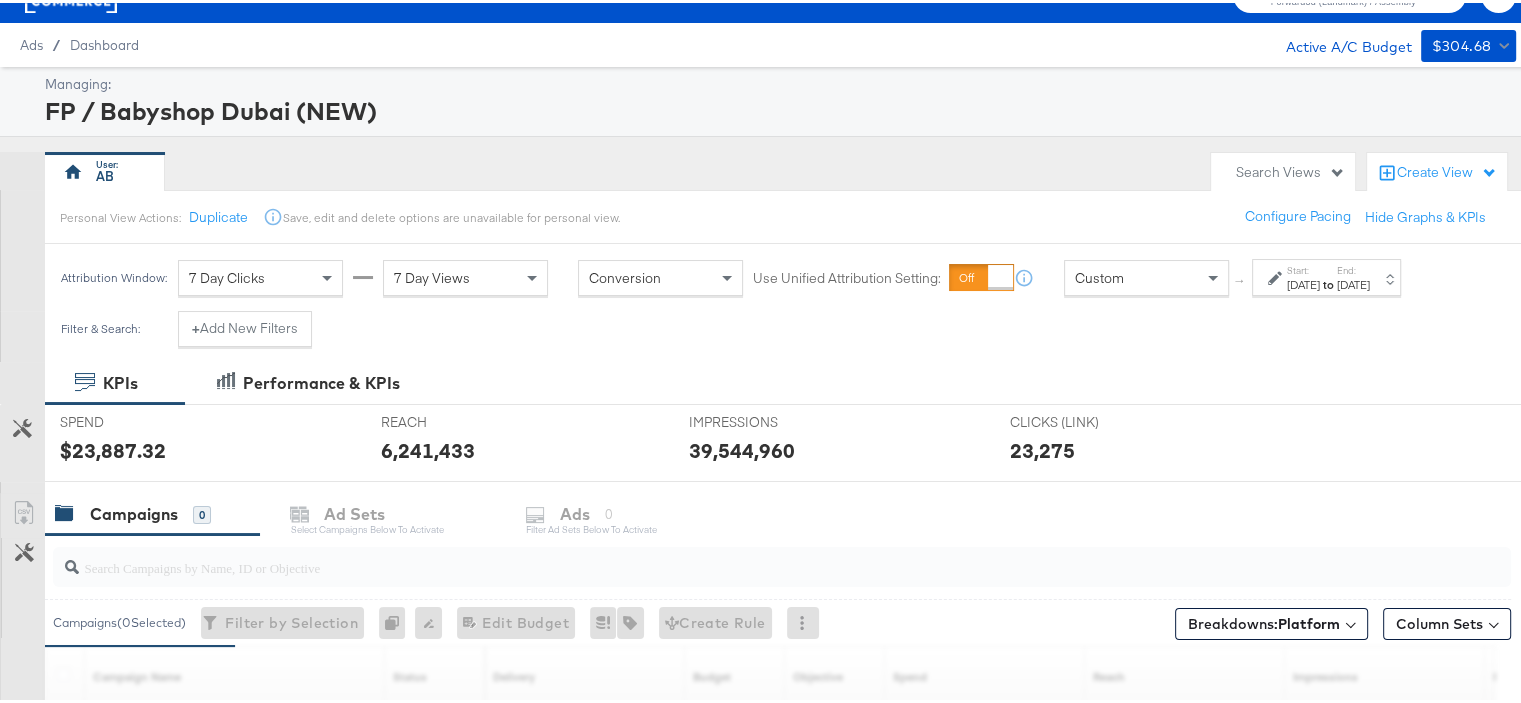 scroll, scrollTop: 100, scrollLeft: 0, axis: vertical 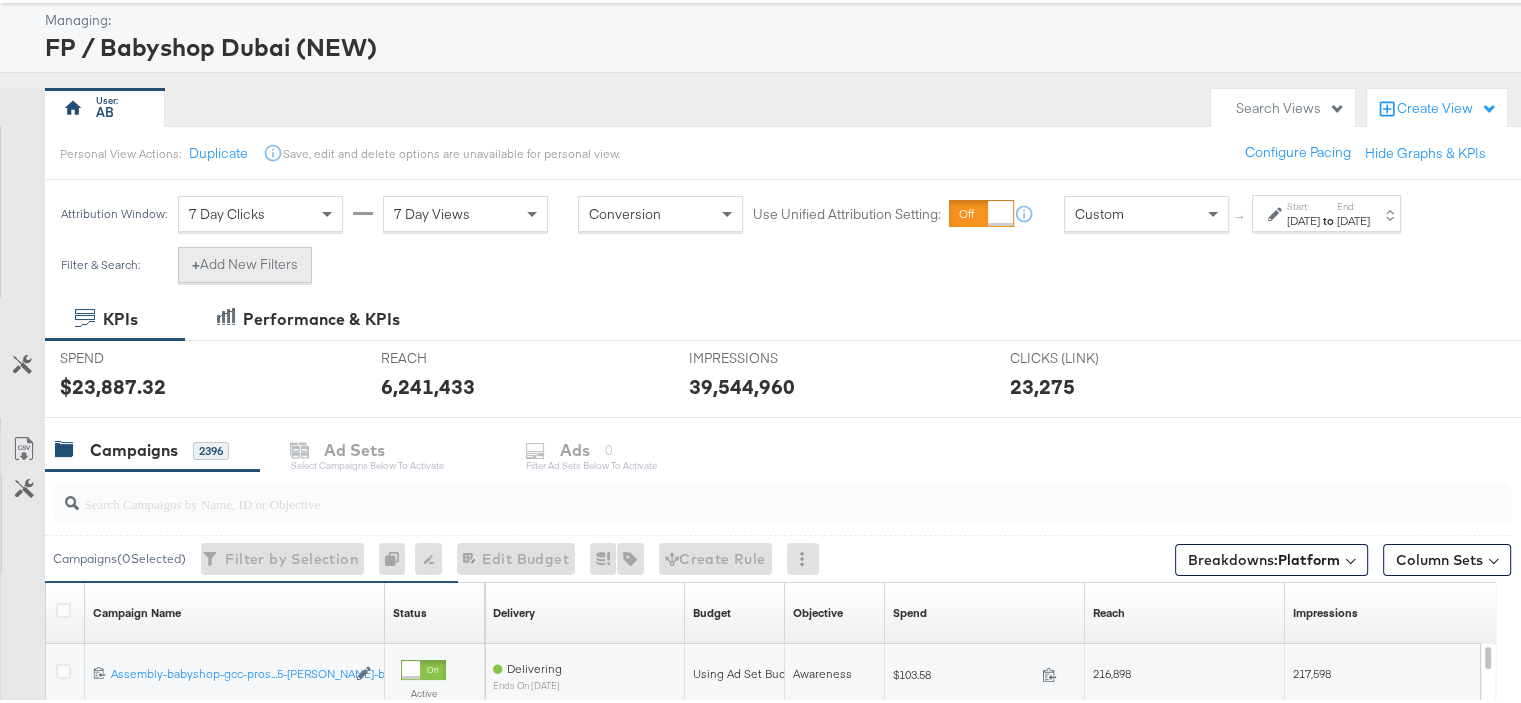 click on "+  Add New Filters" at bounding box center [245, 262] 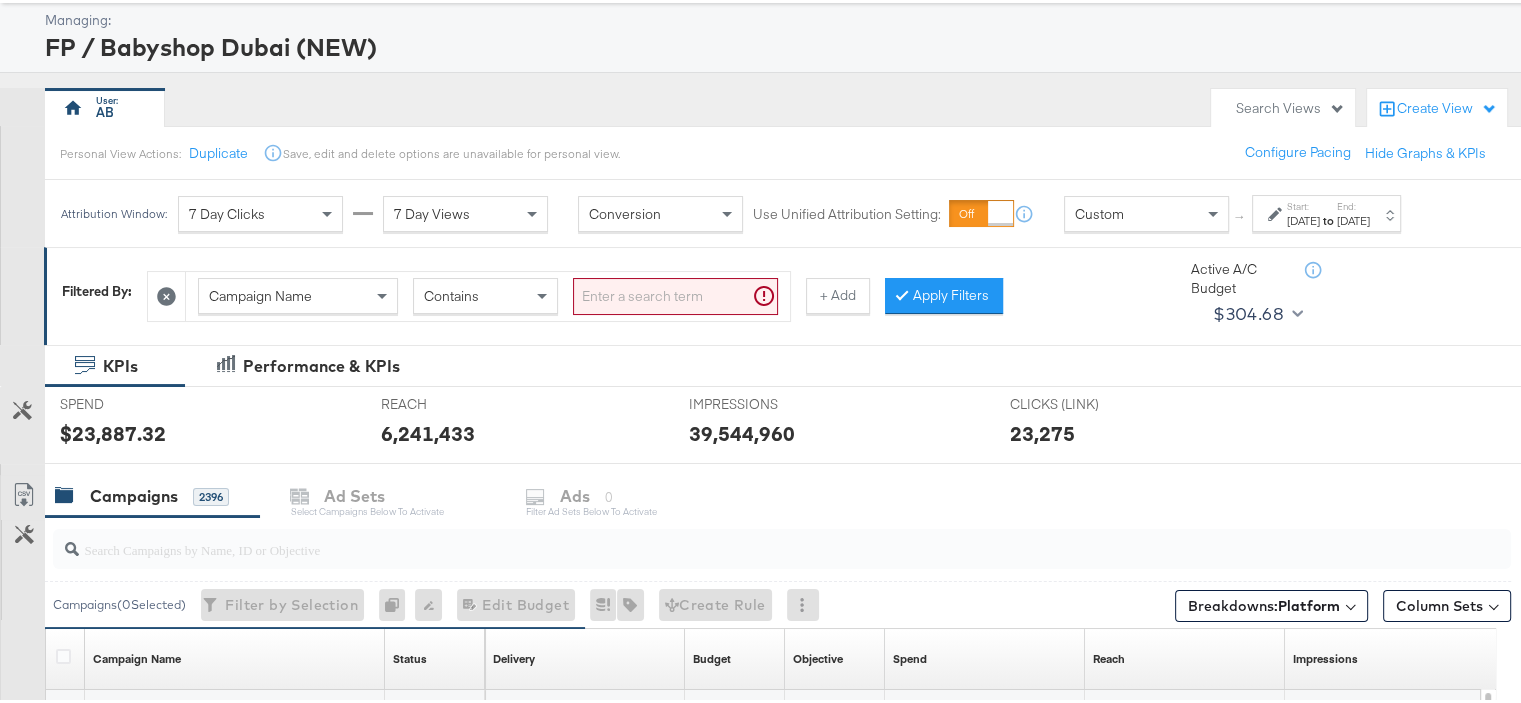 click at bounding box center [675, 293] 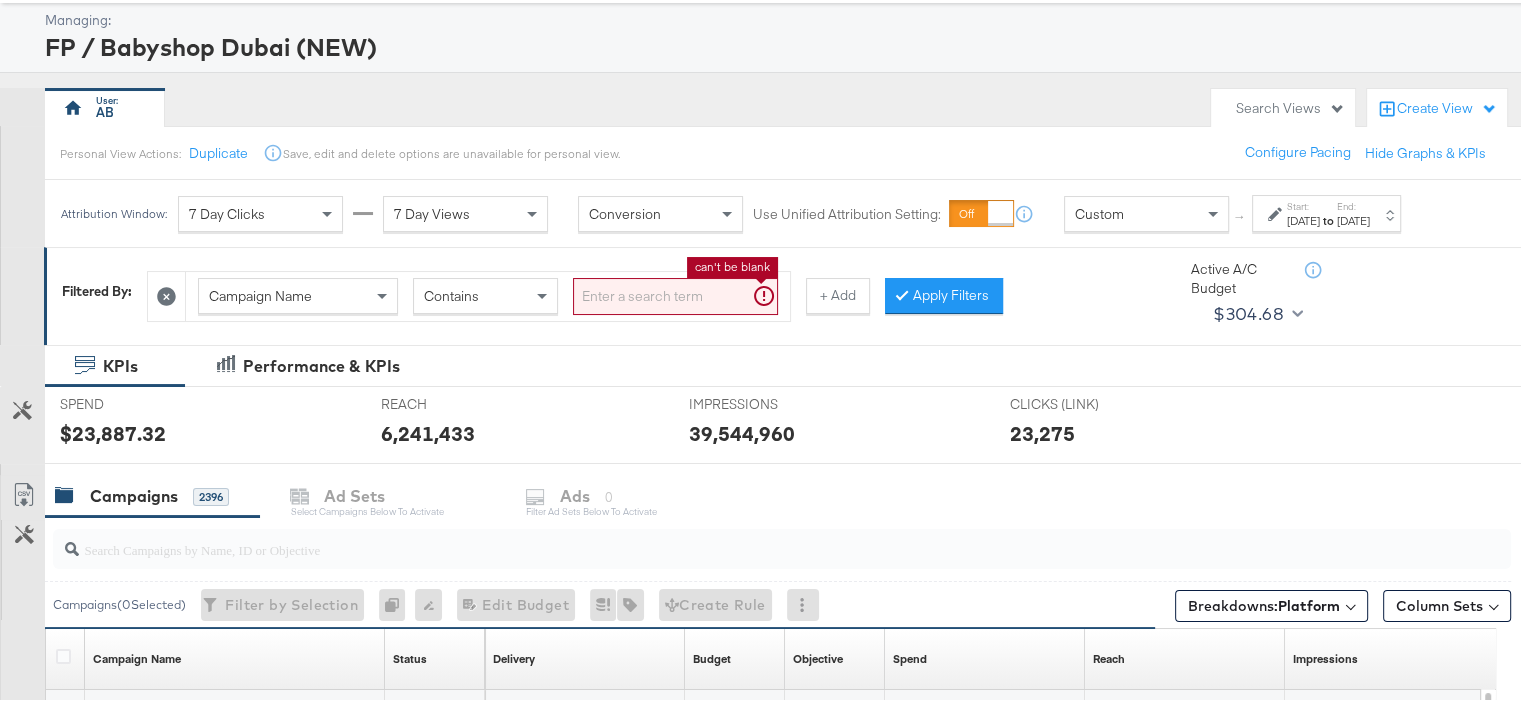 paste on "Holiday-25+Affordability-25-AED-400k-[GEOGRAPHIC_DATA]" 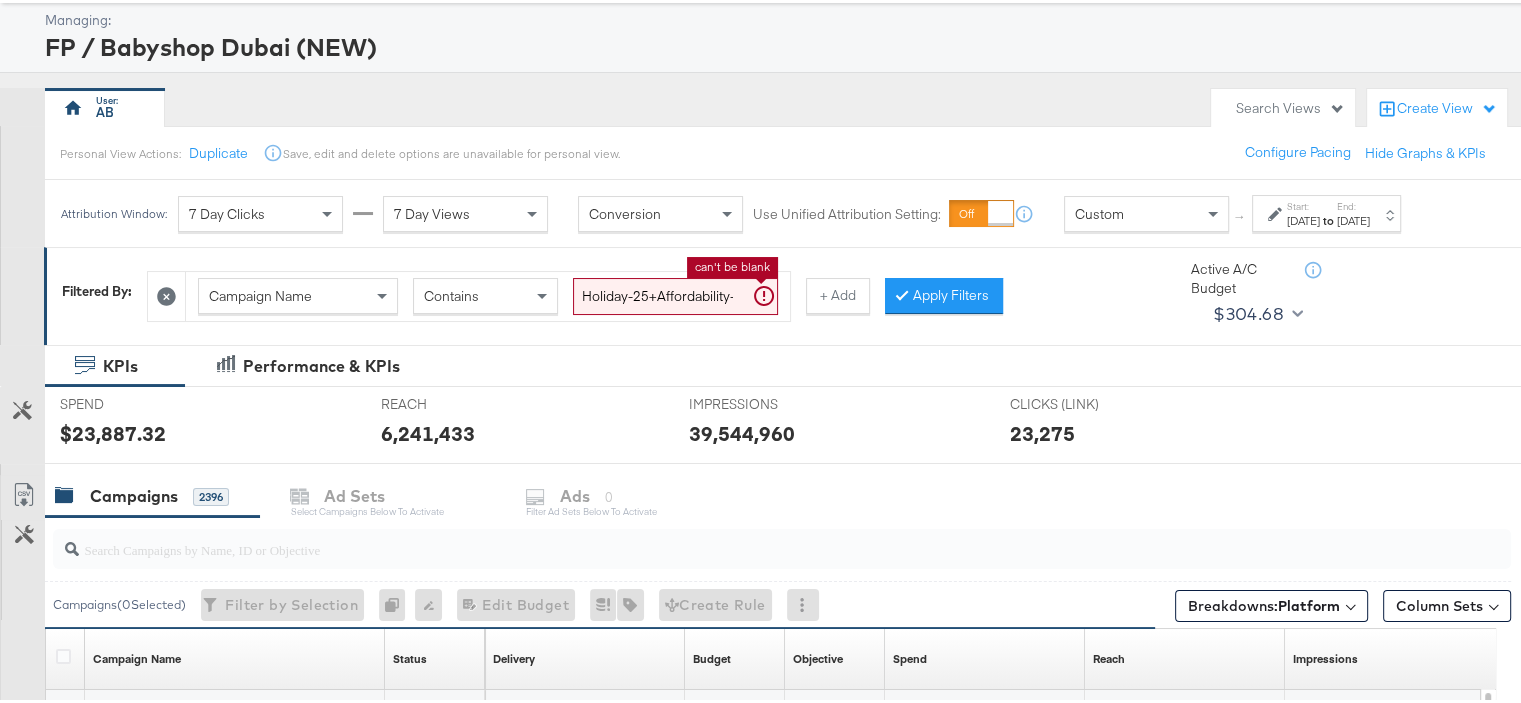 scroll, scrollTop: 0, scrollLeft: 116, axis: horizontal 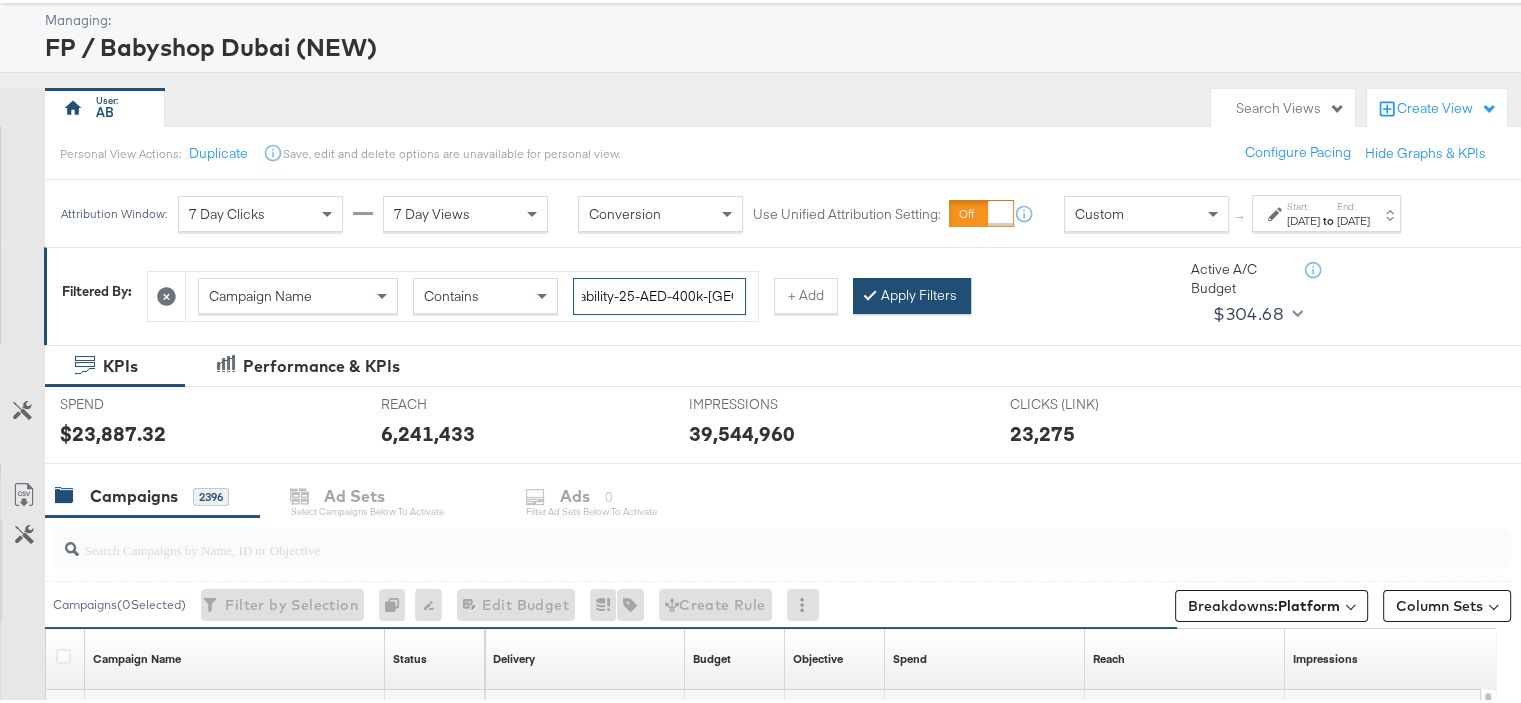 type on "Holiday-25+Affordability-25-AED-400k-[GEOGRAPHIC_DATA]" 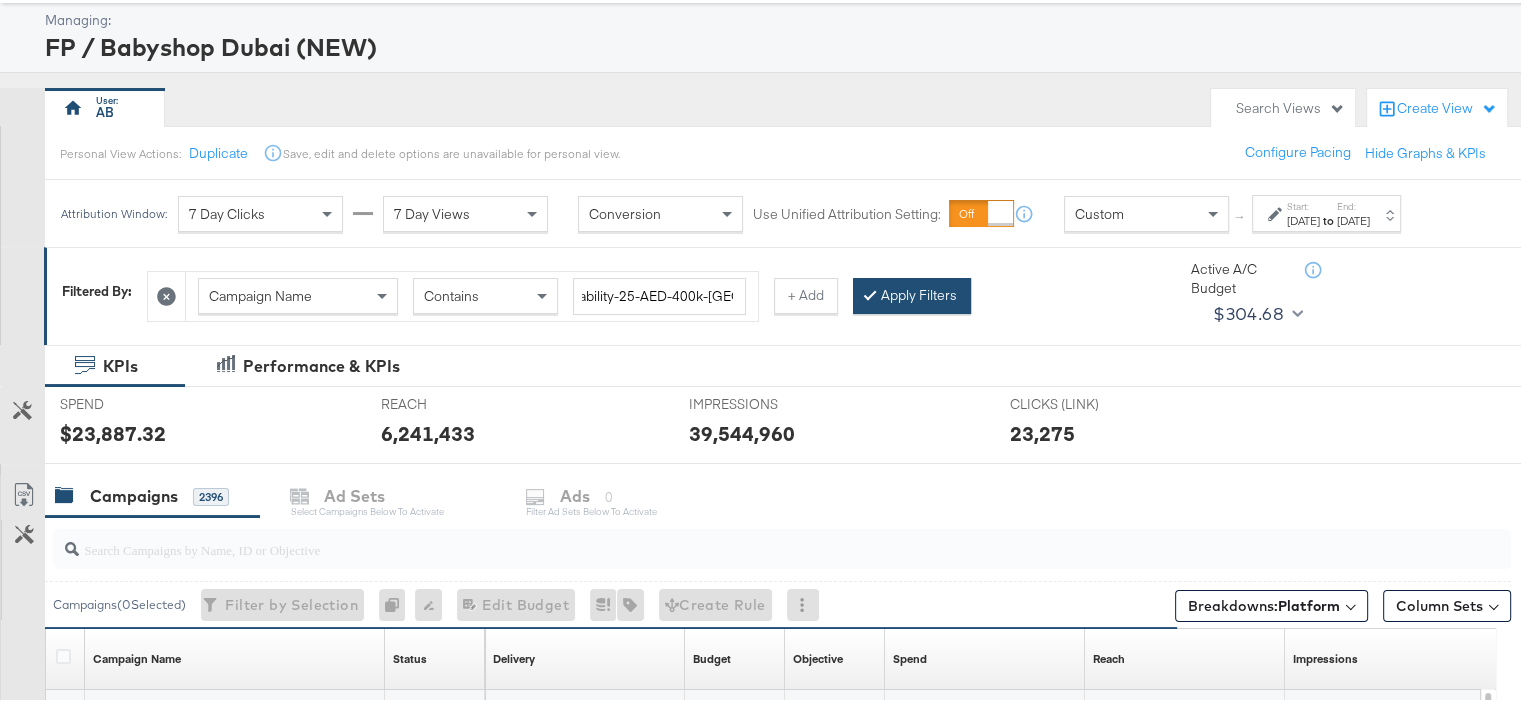 click on "Apply Filters" at bounding box center [912, 293] 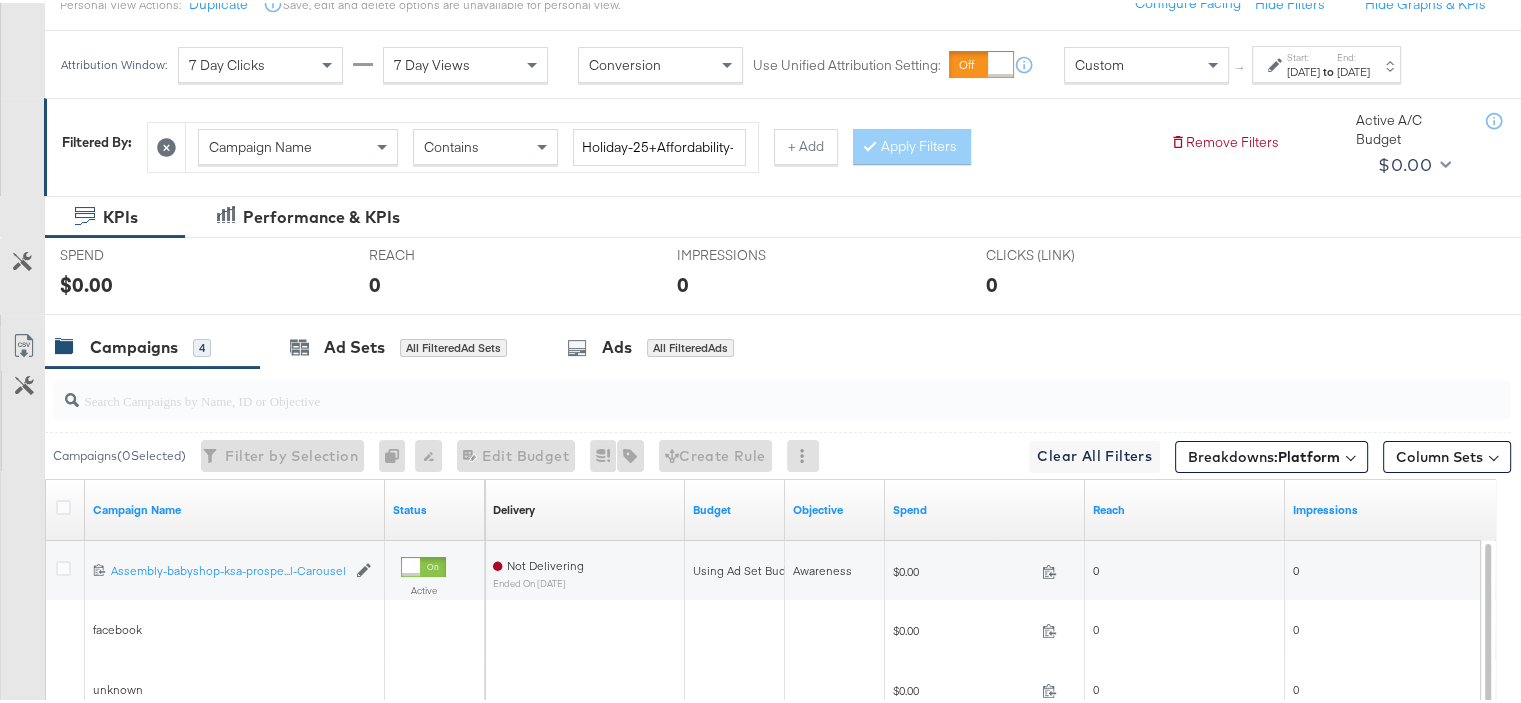 scroll, scrollTop: 100, scrollLeft: 0, axis: vertical 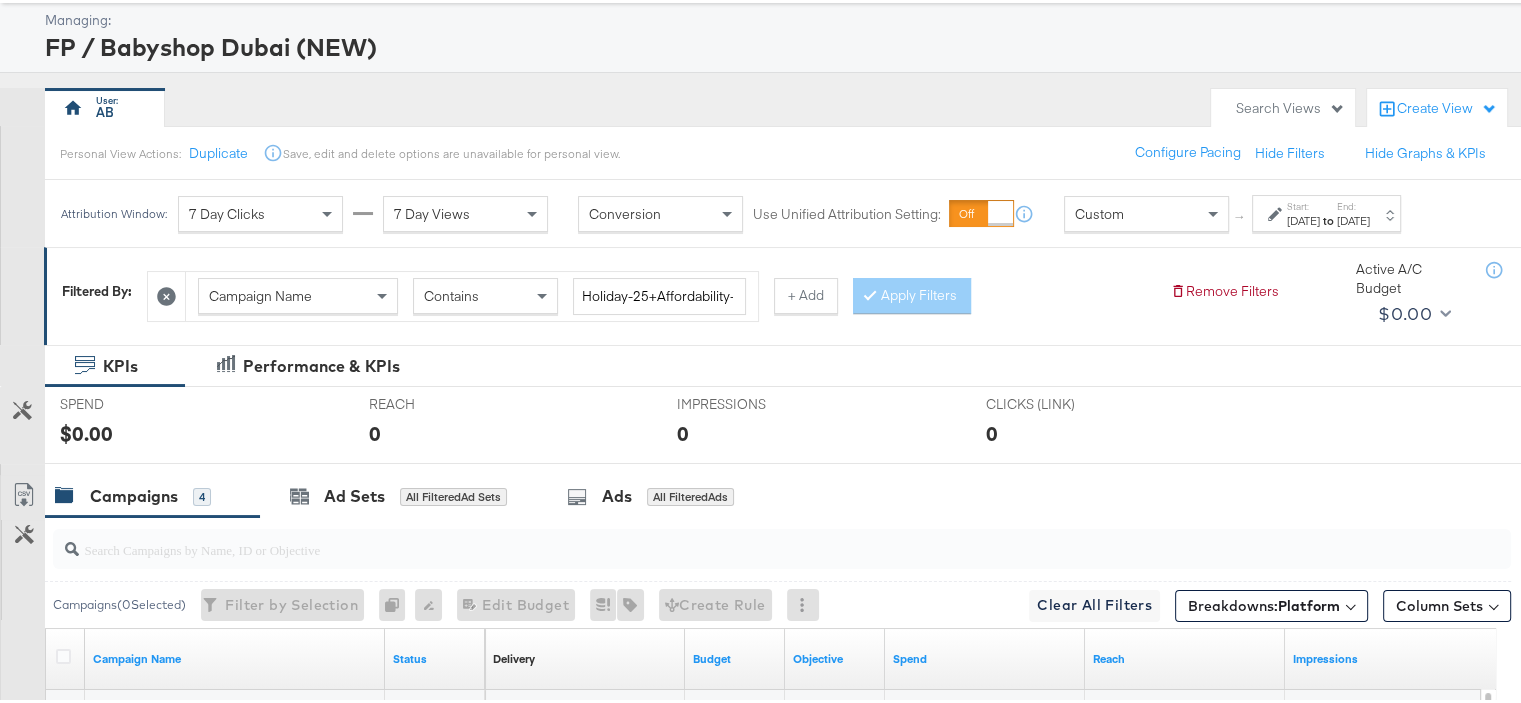 click on "Custom" at bounding box center [1146, 211] 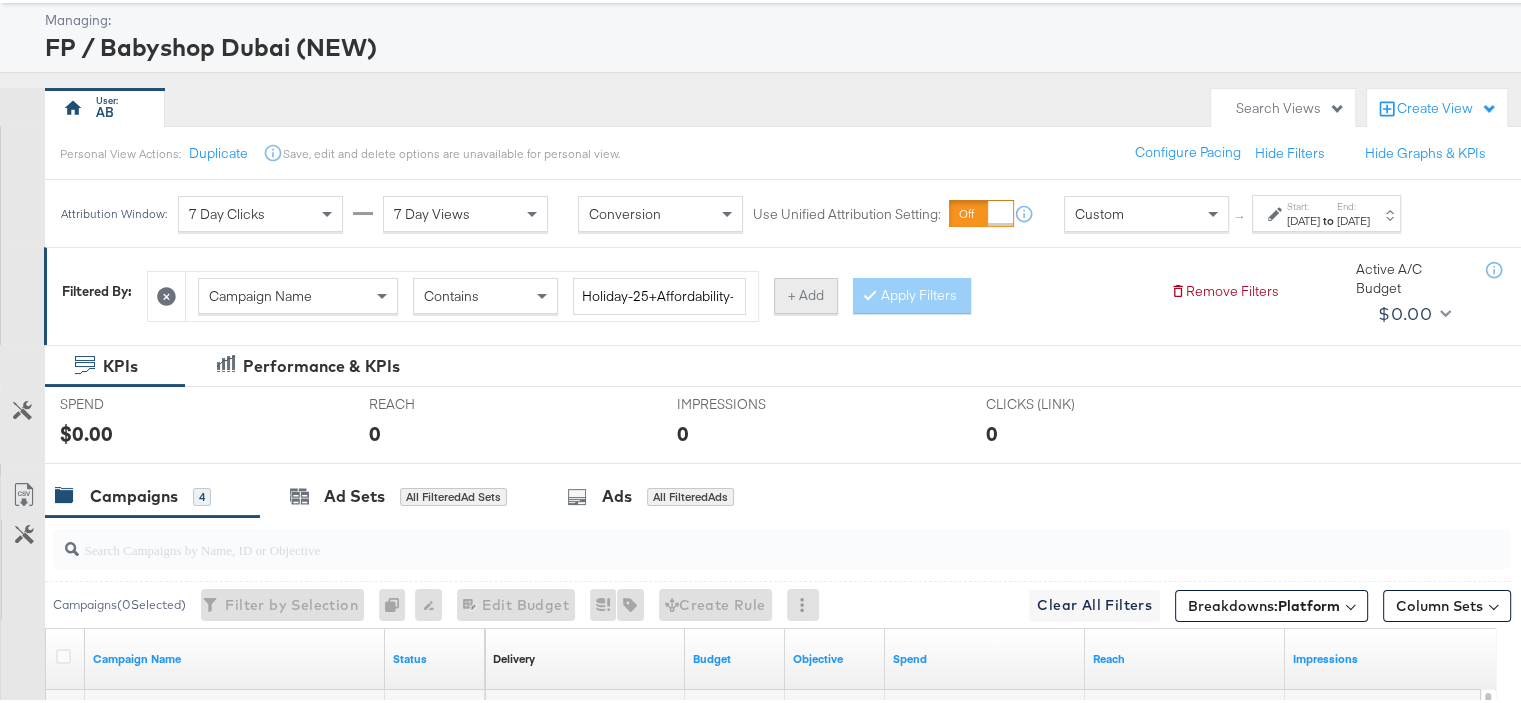 click on "+ Add" at bounding box center (806, 293) 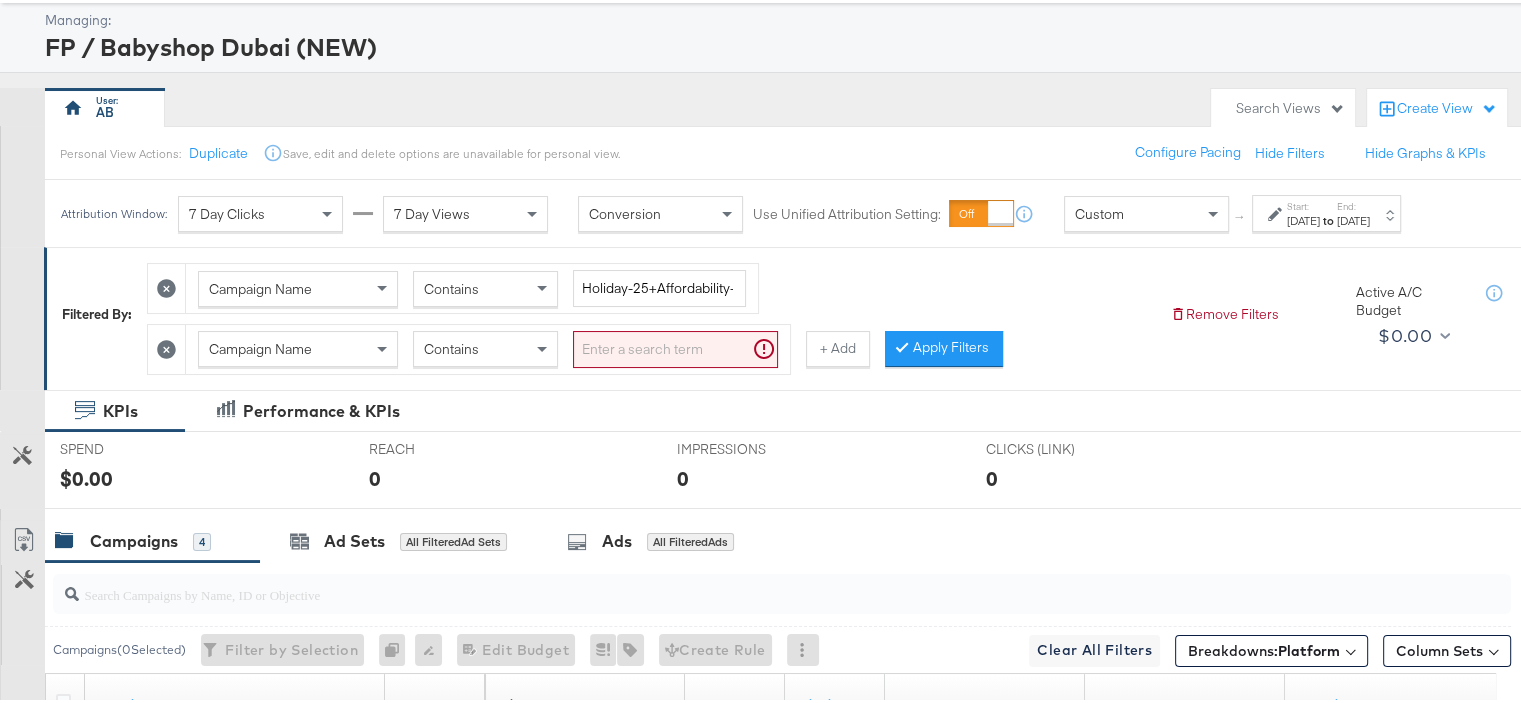 click at bounding box center [675, 346] 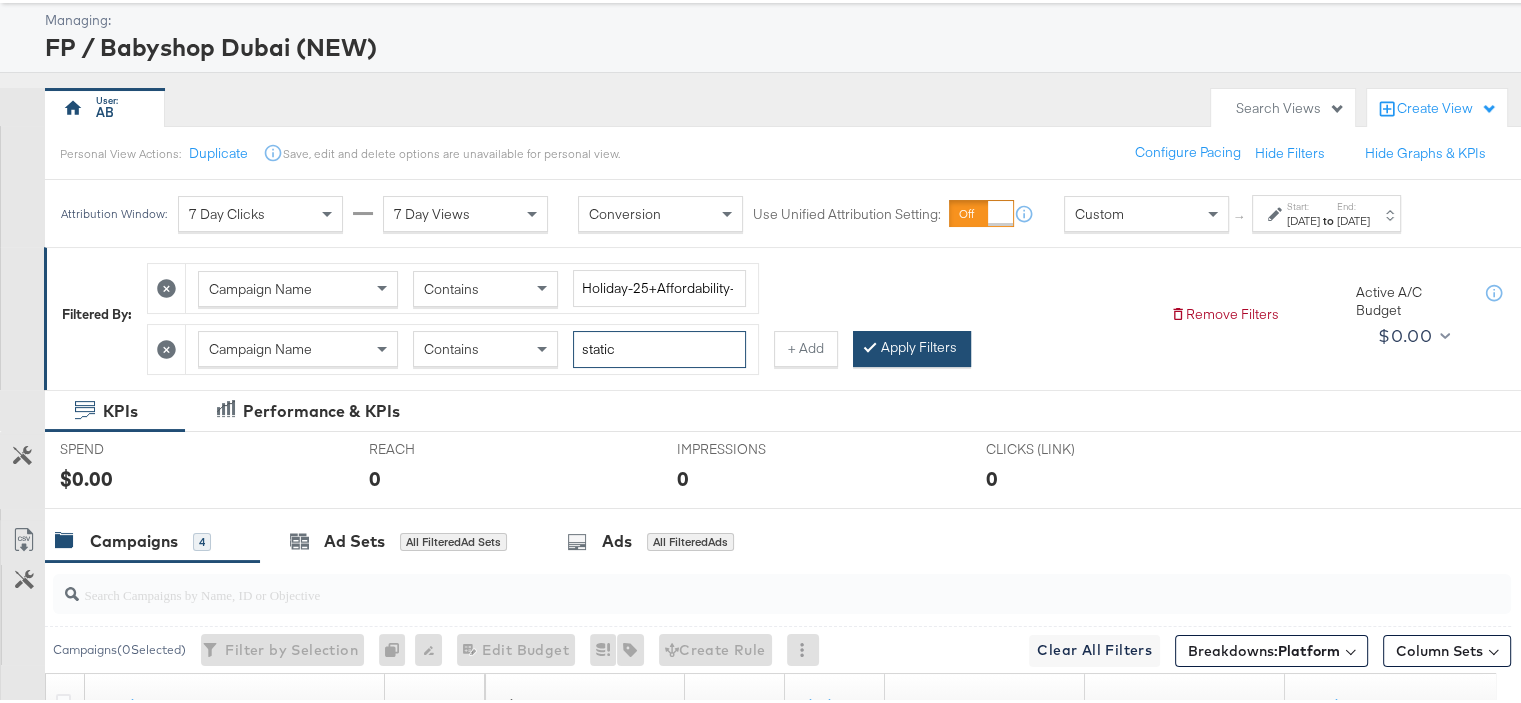 type on "static" 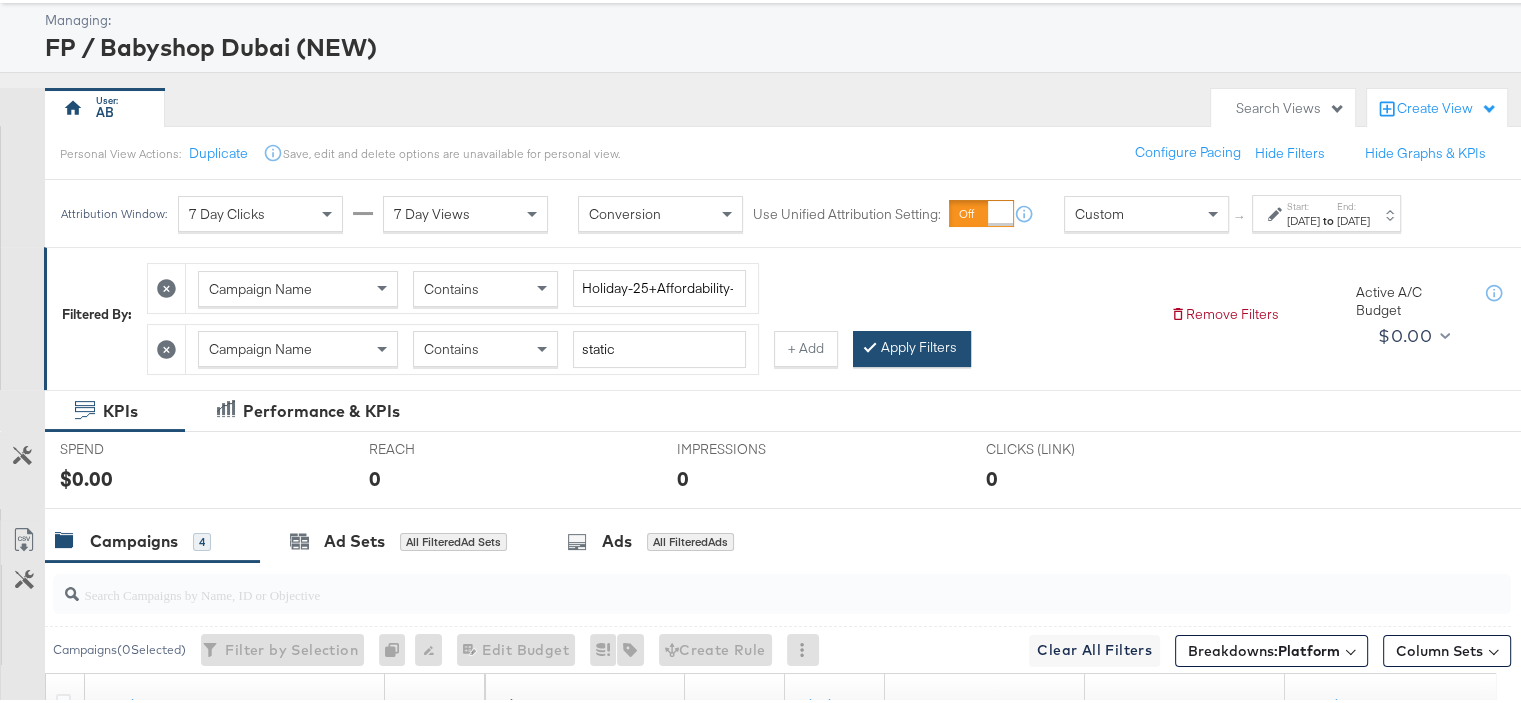 click on "Apply Filters" at bounding box center [912, 346] 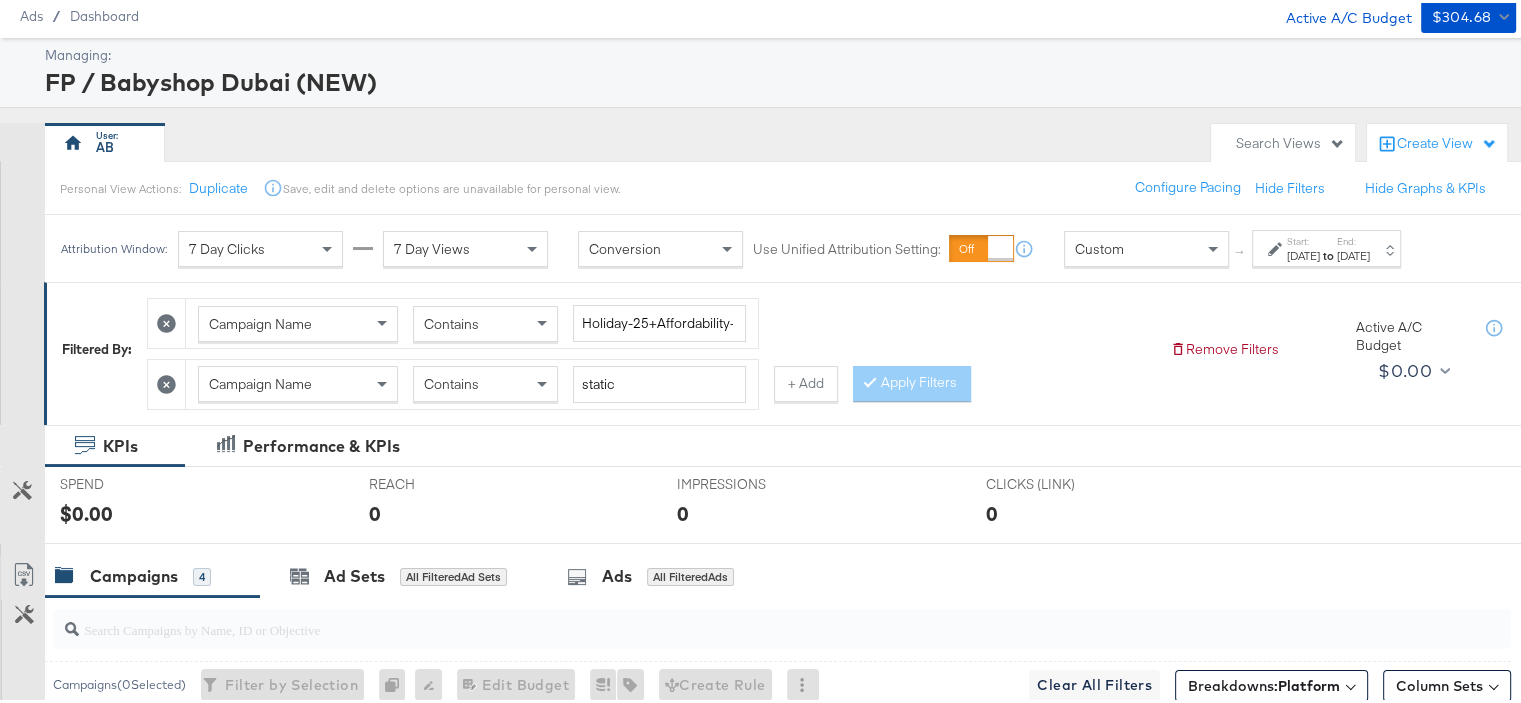 scroll, scrollTop: 100, scrollLeft: 0, axis: vertical 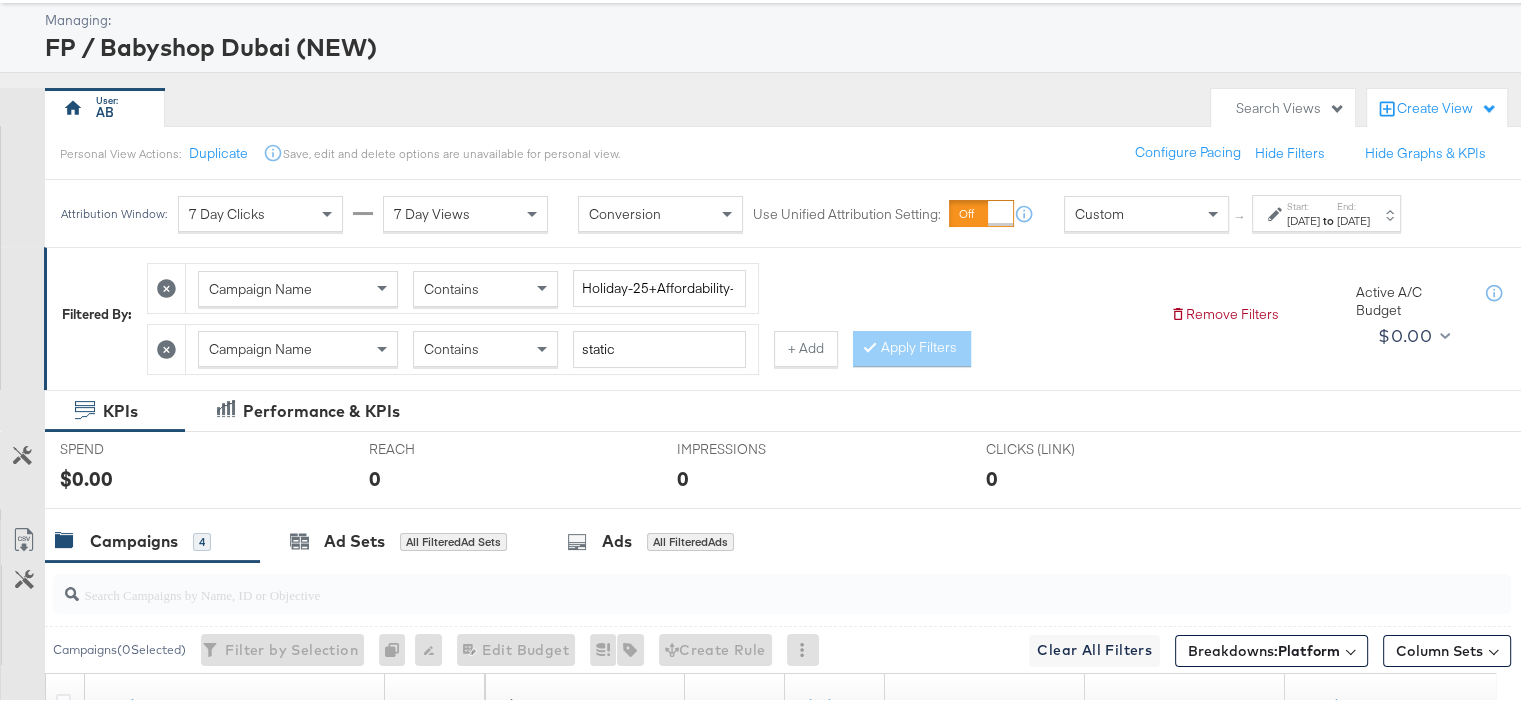 click on "to" at bounding box center (1328, 217) 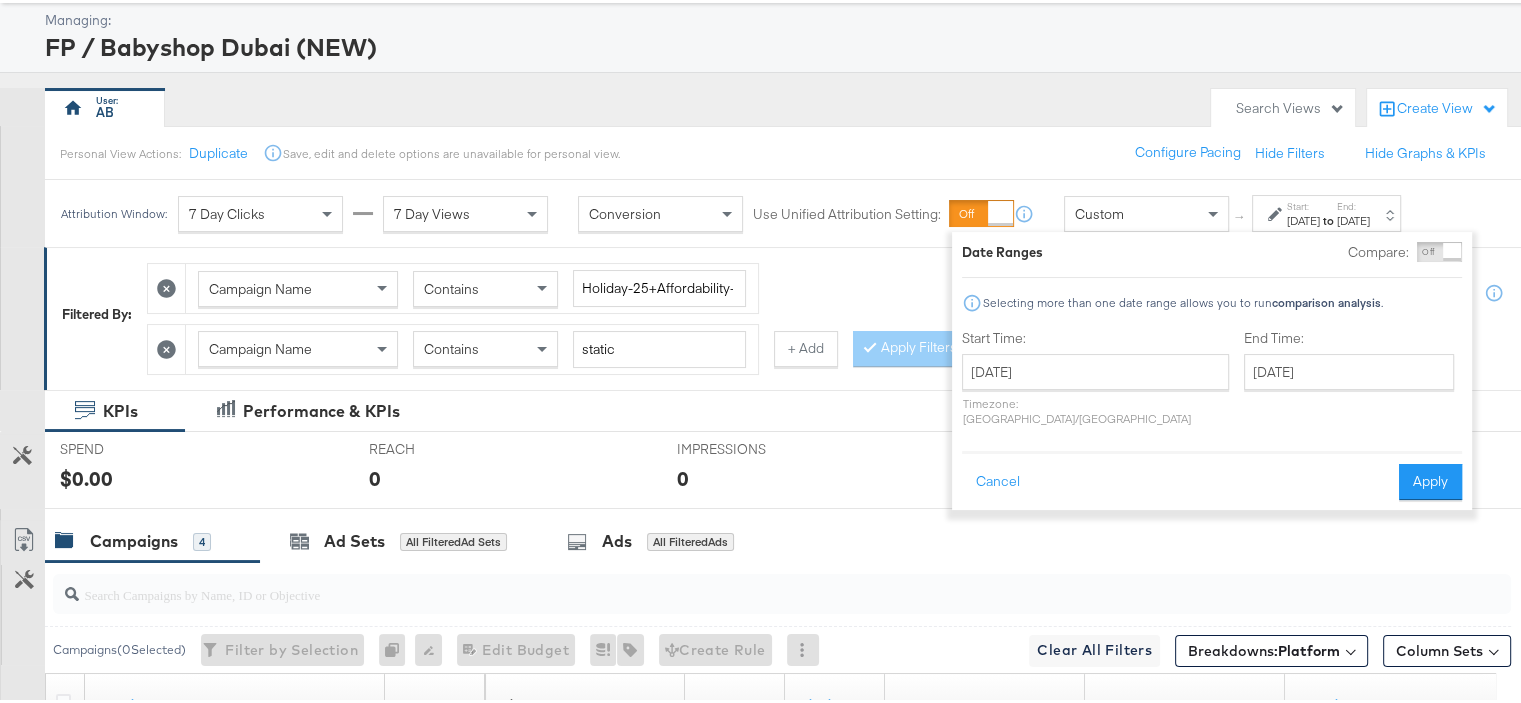 click on "to" at bounding box center (1328, 217) 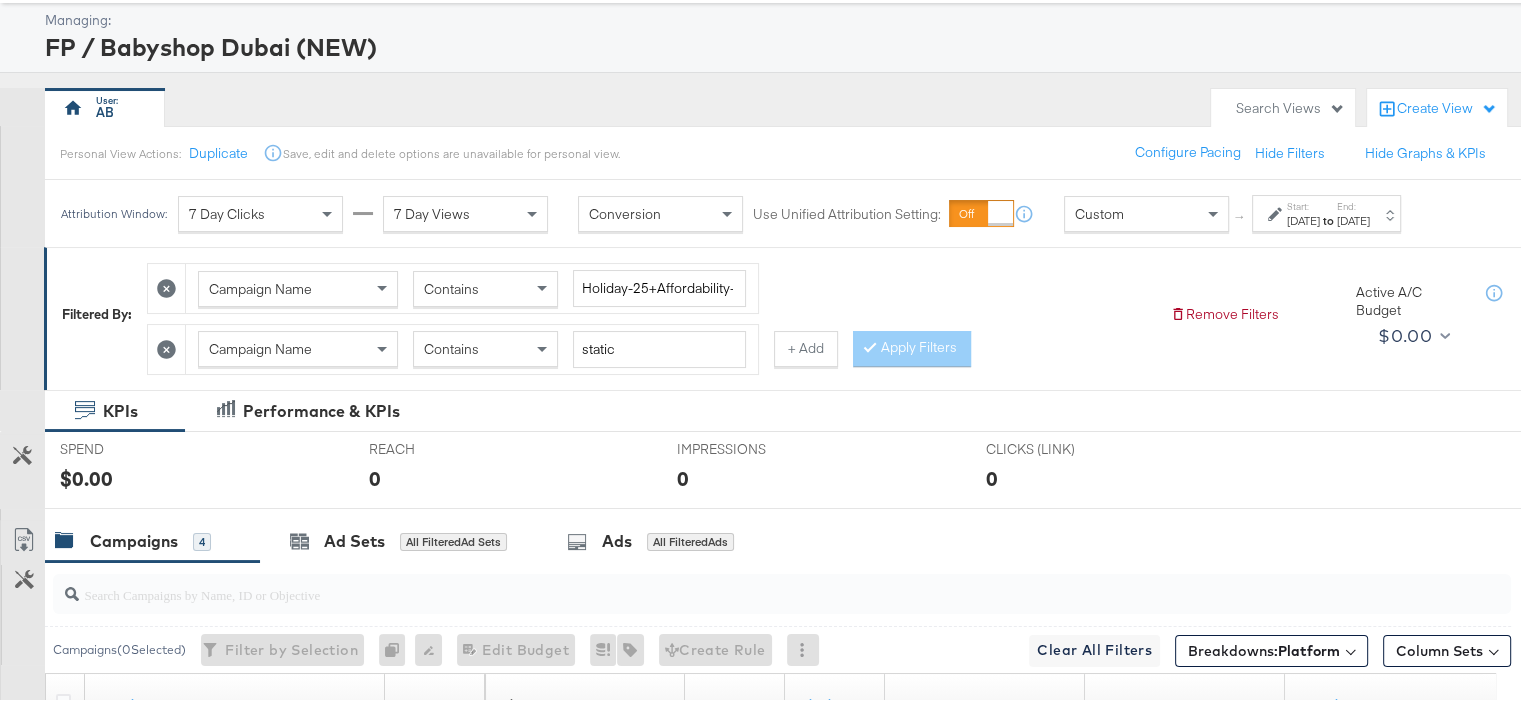 click on "to" at bounding box center (1328, 217) 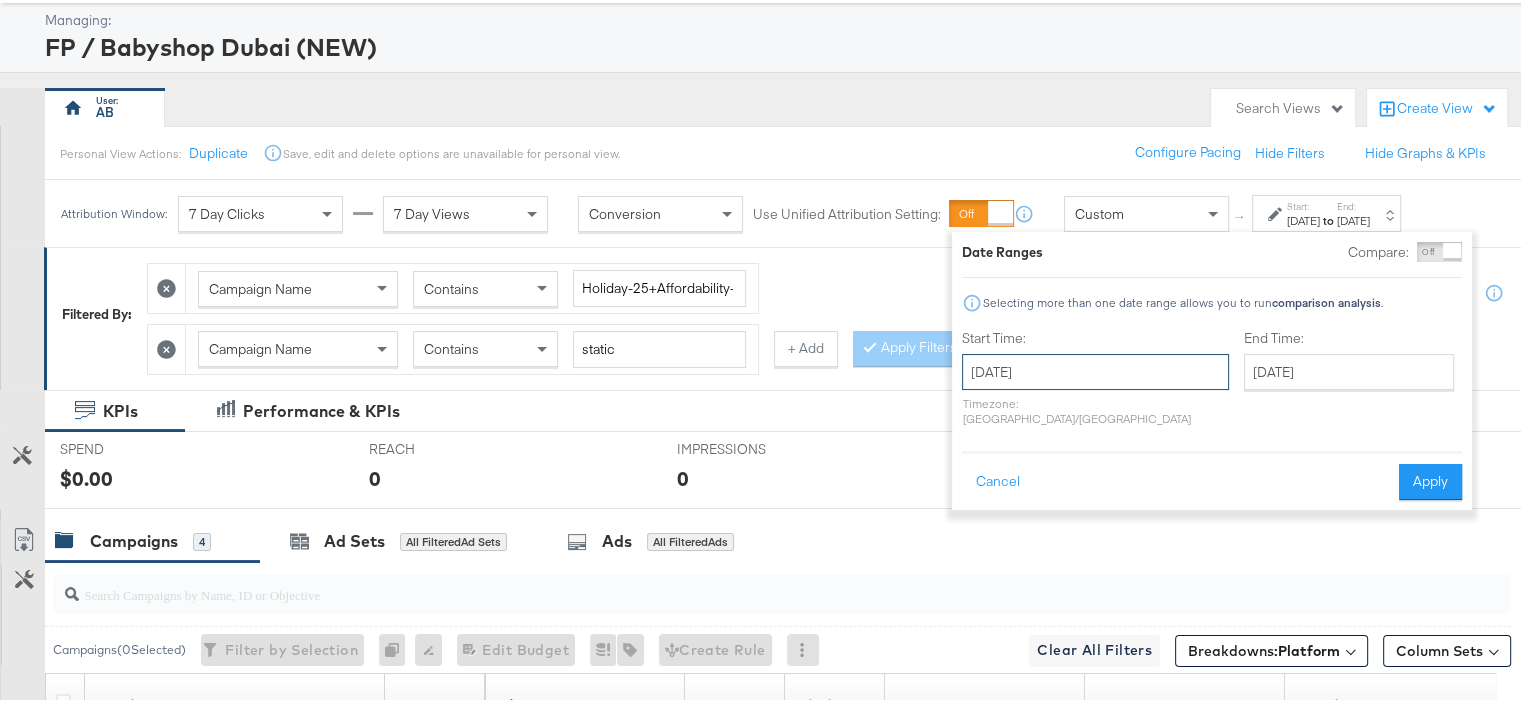 click on "[DATE]" at bounding box center (1095, 369) 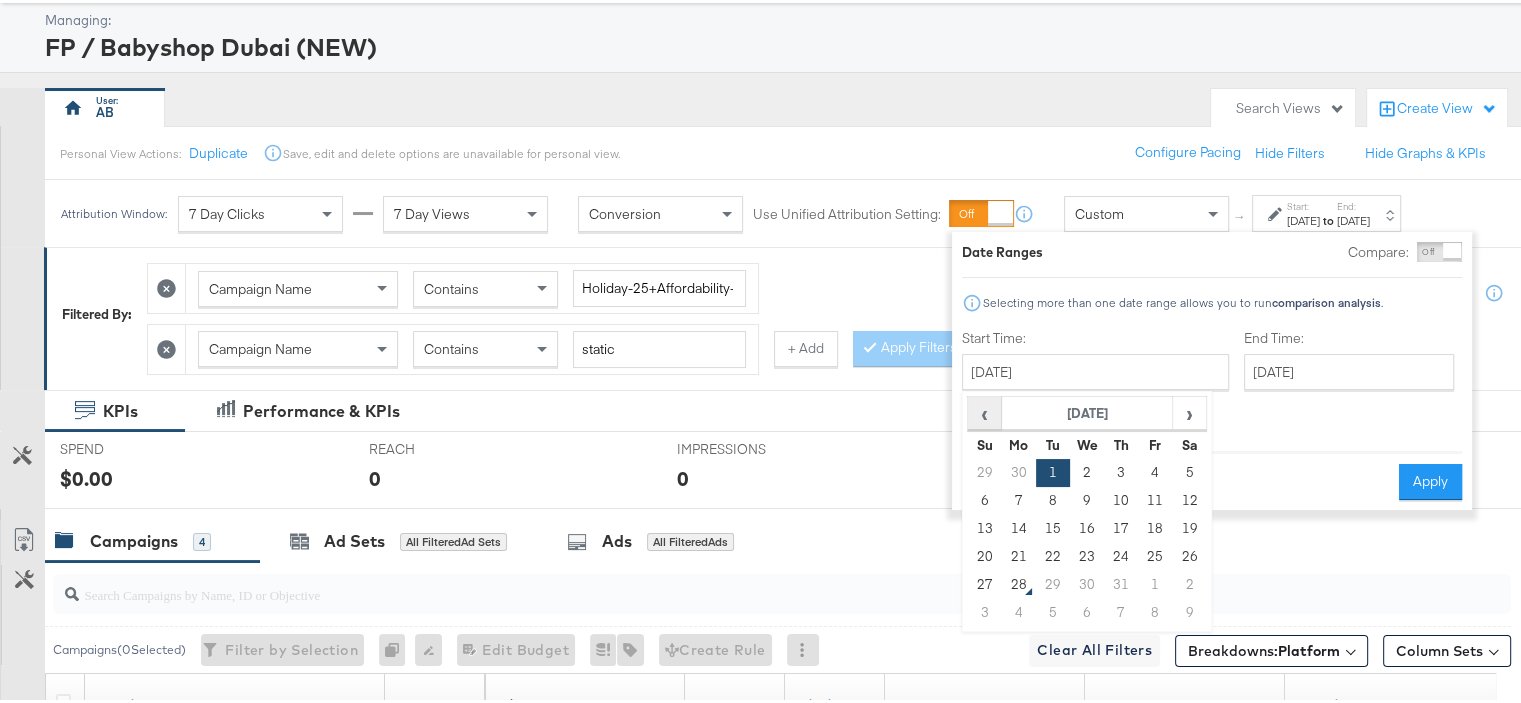 click on "‹" at bounding box center (984, 410) 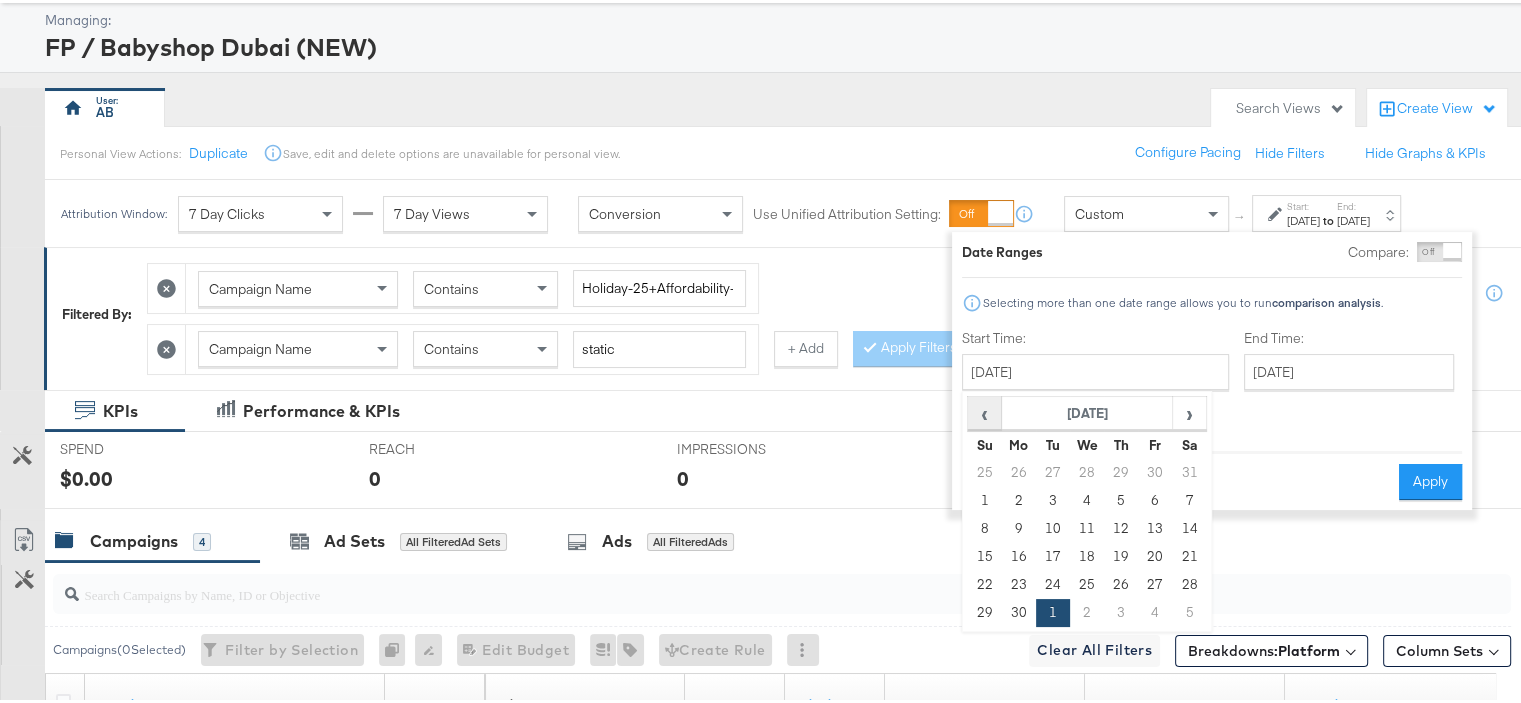 click on "‹" at bounding box center [984, 410] 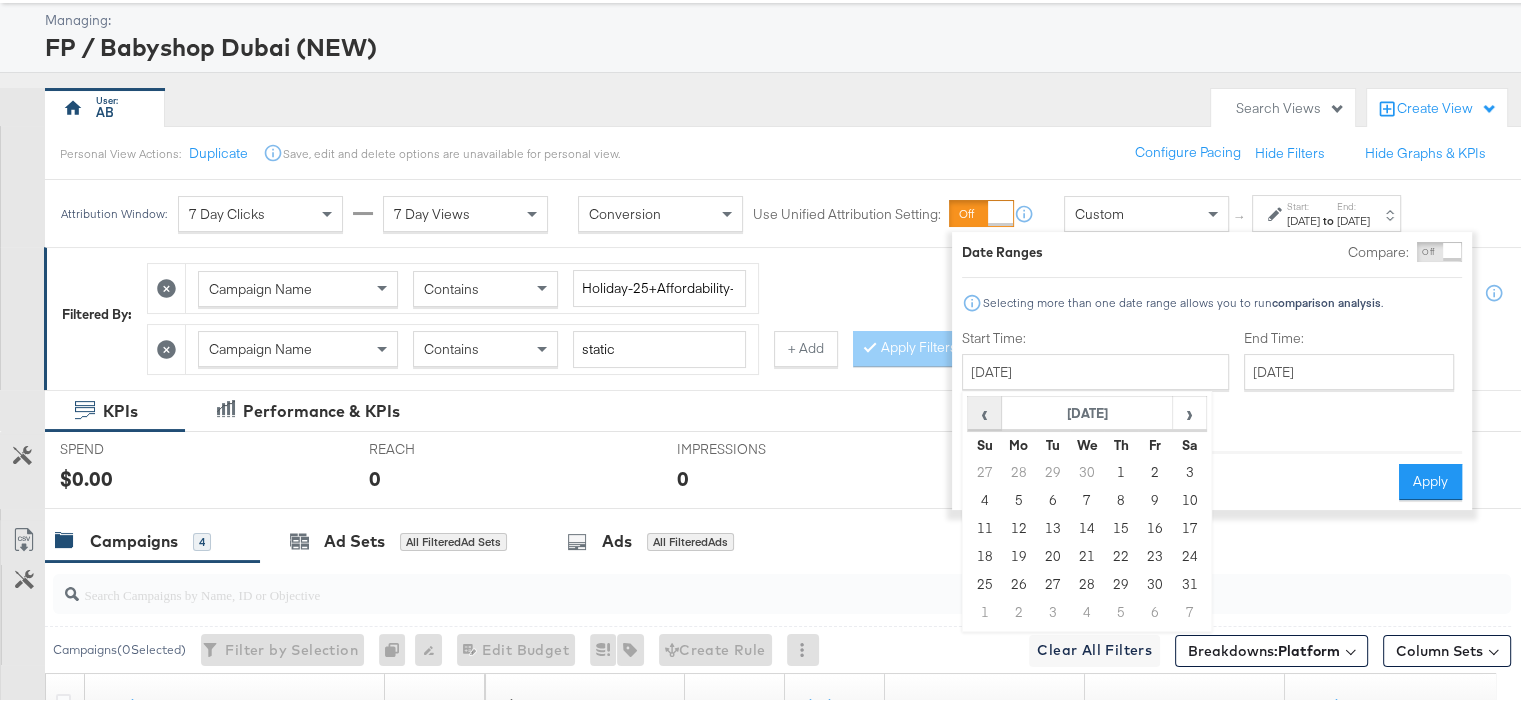 click on "‹" at bounding box center [984, 410] 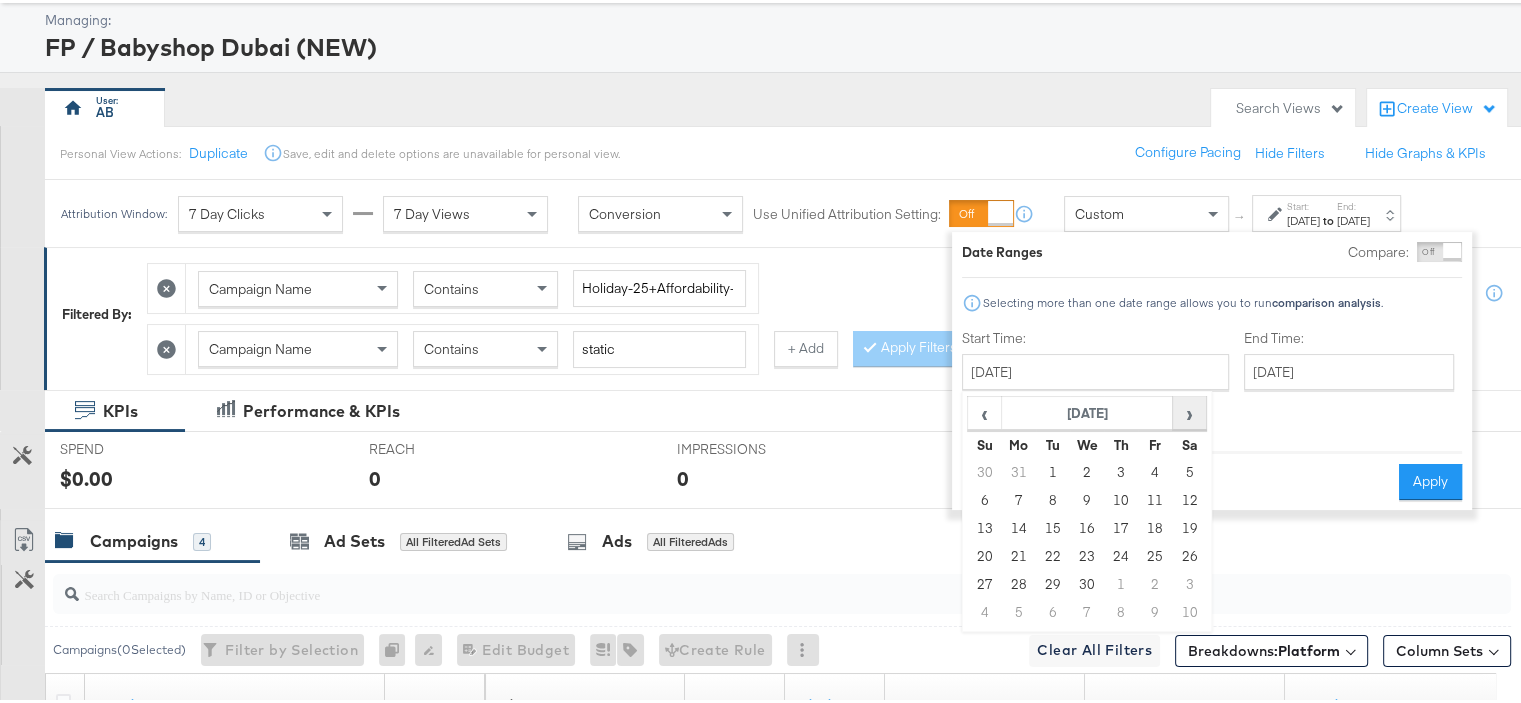 click on "›" at bounding box center (1189, 410) 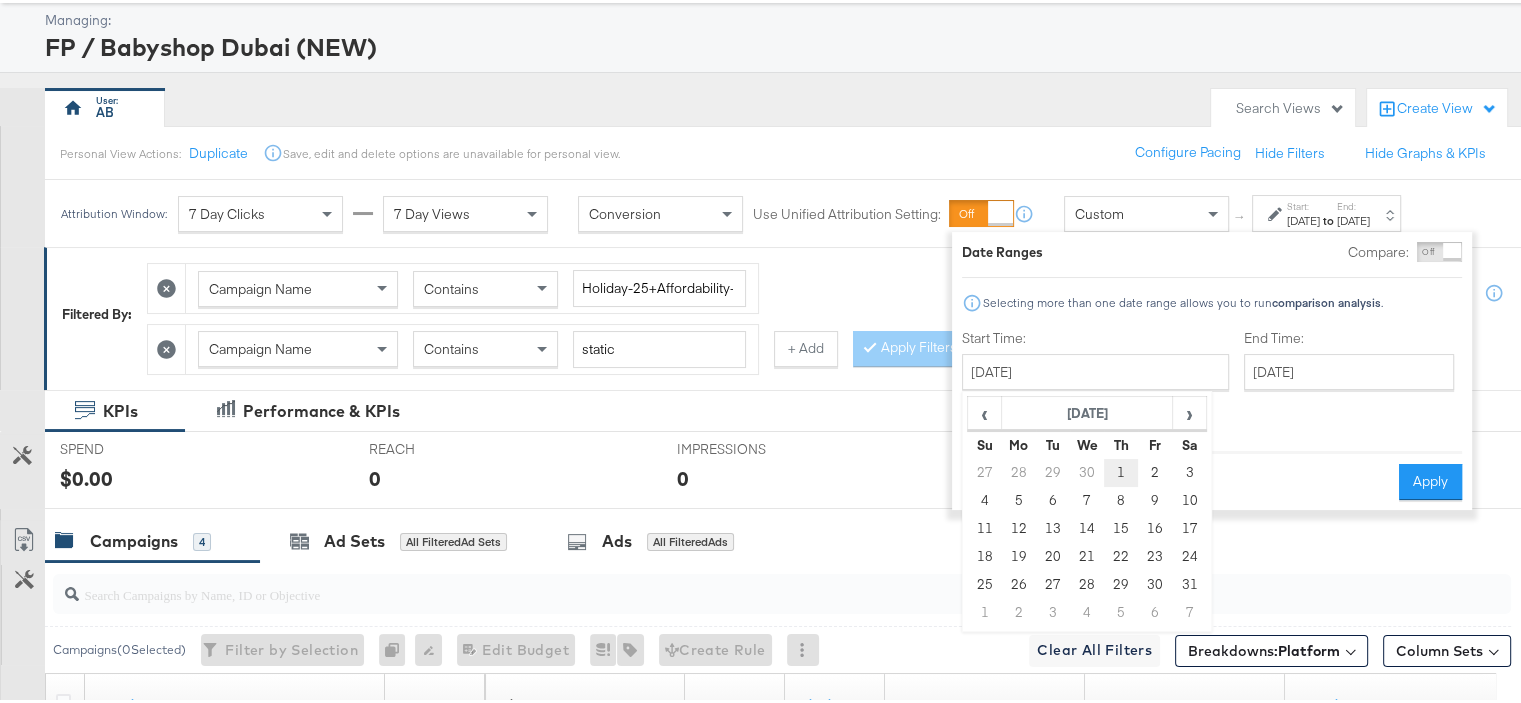 click on "1" at bounding box center [1121, 470] 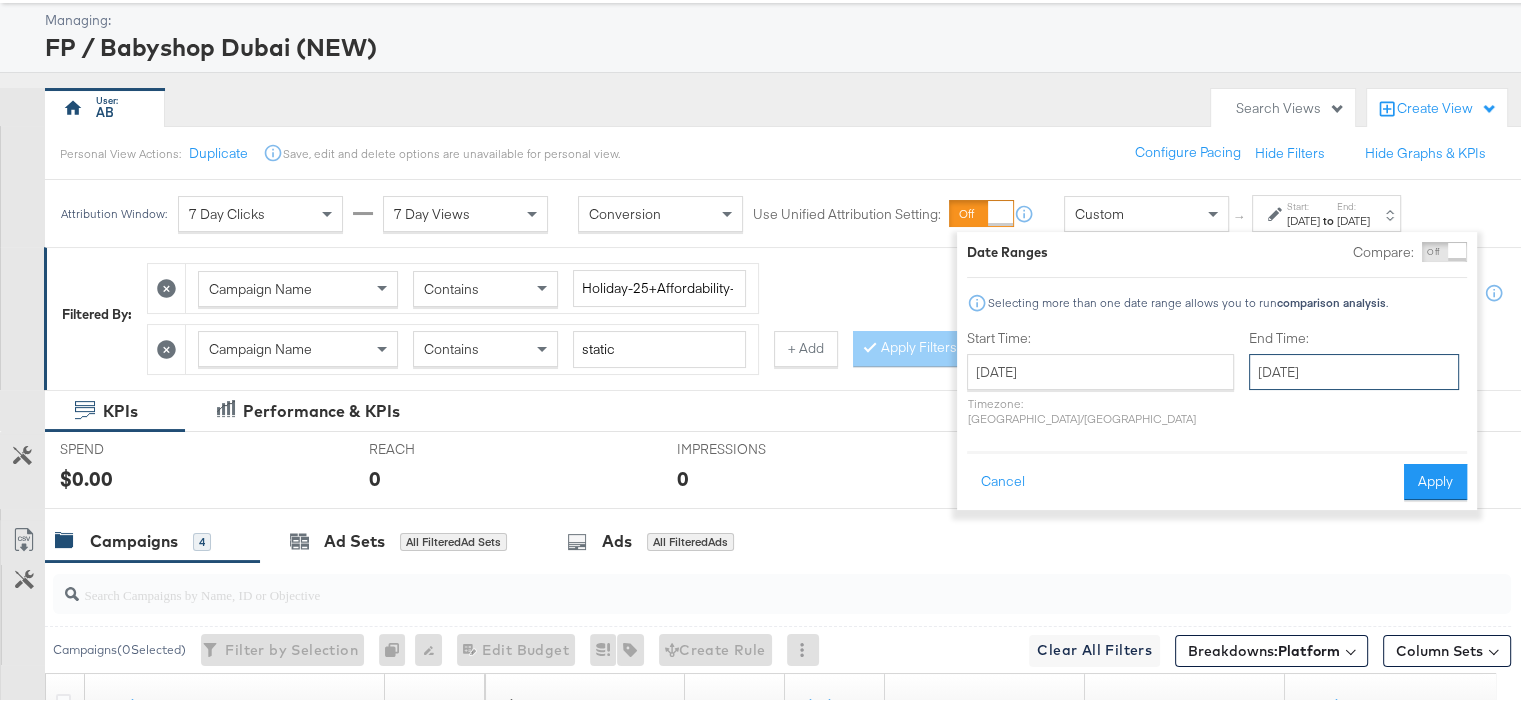 click on "[DATE]" at bounding box center [1354, 369] 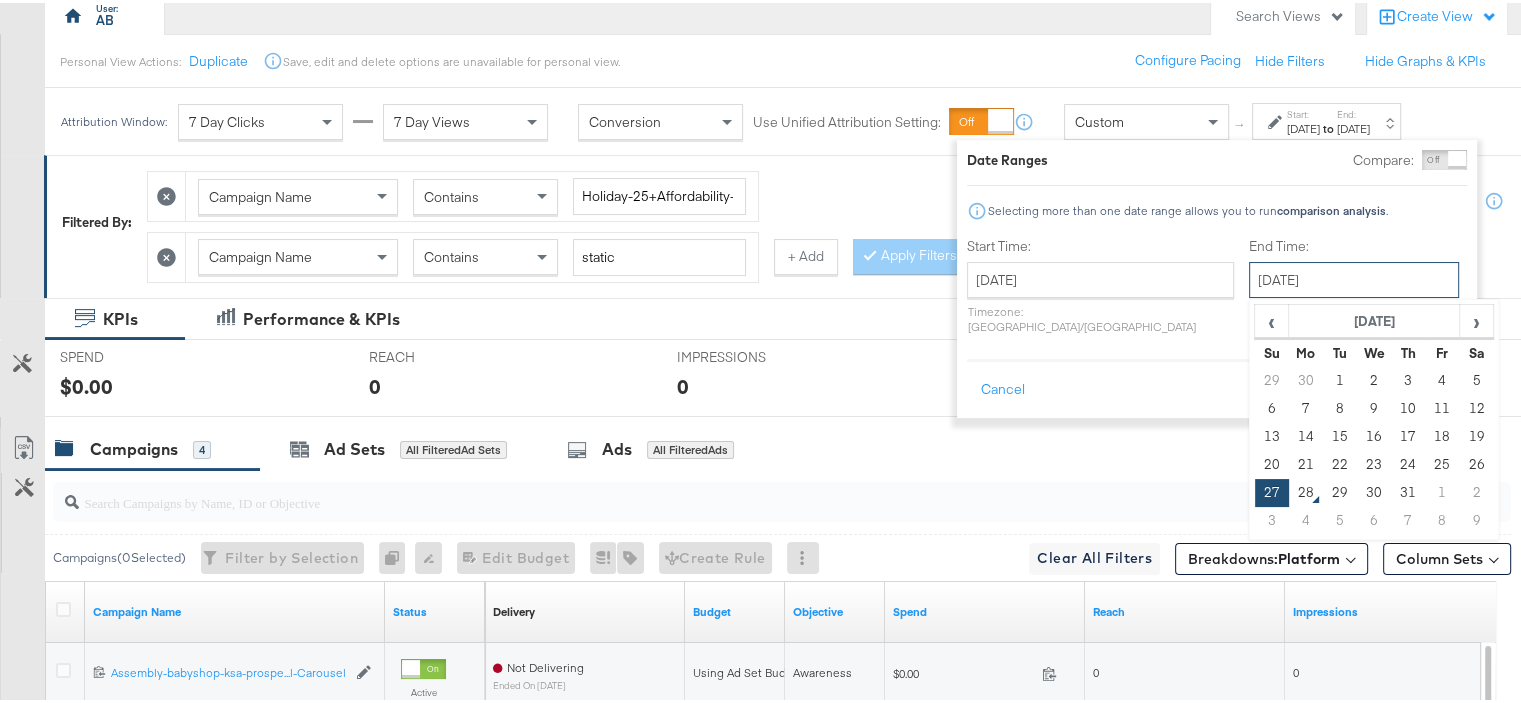 scroll, scrollTop: 300, scrollLeft: 0, axis: vertical 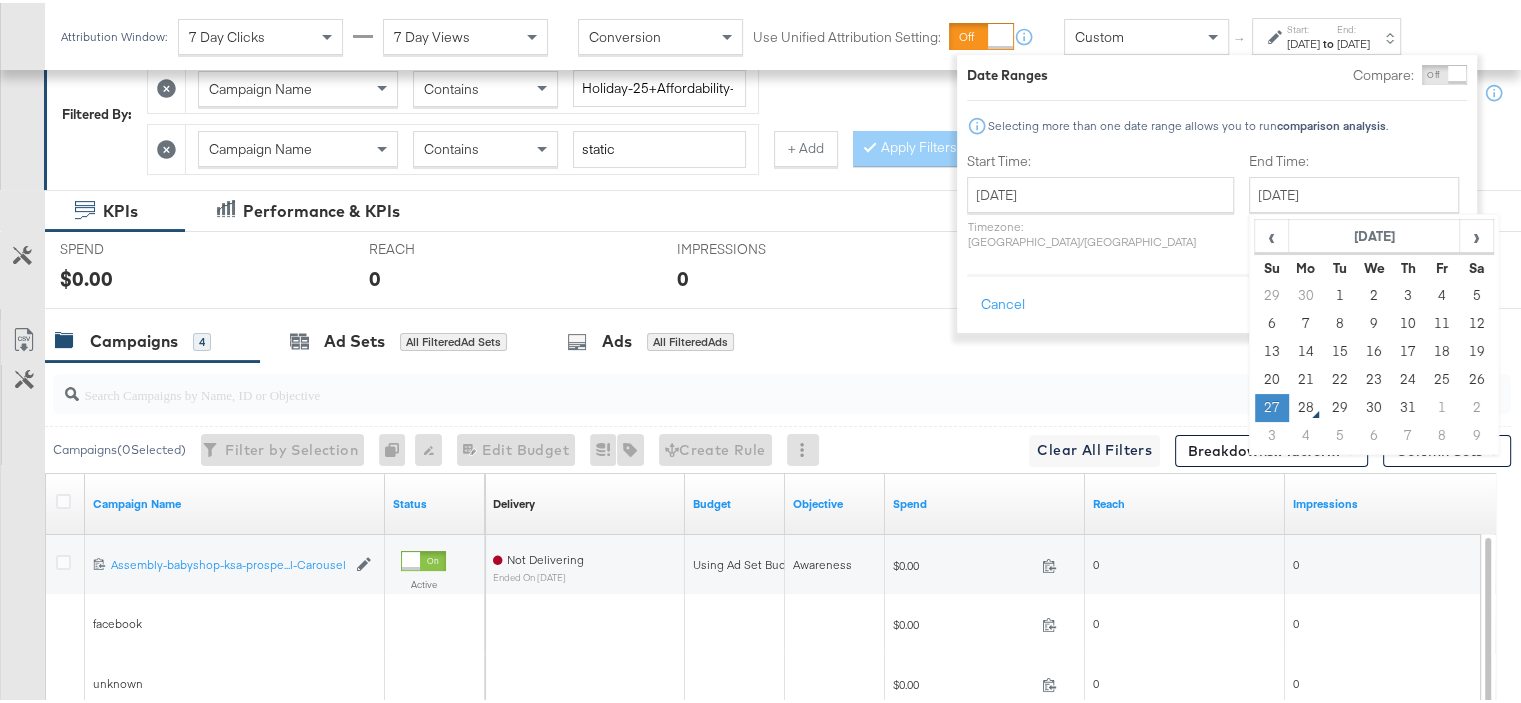 click on "27" at bounding box center (1272, 405) 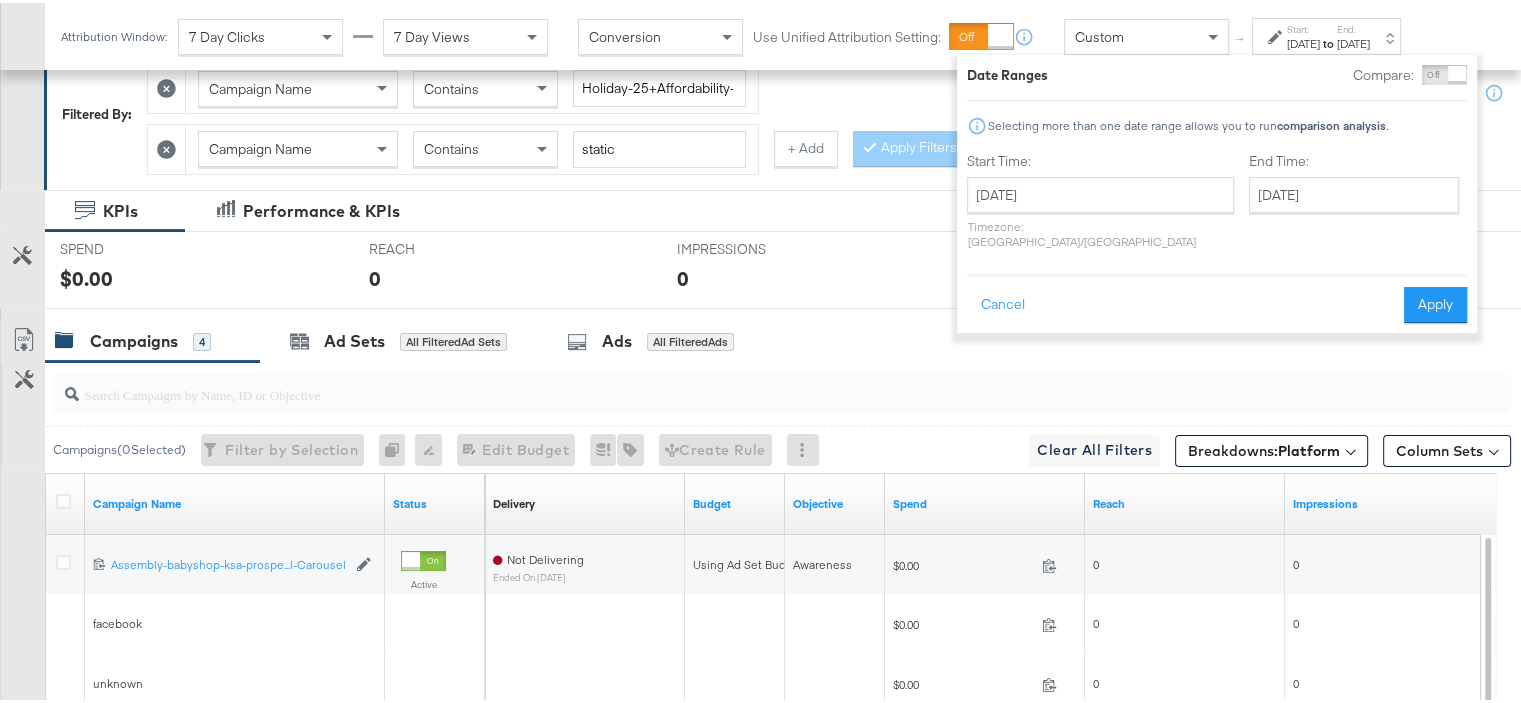 drag, startPoint x: 1409, startPoint y: 289, endPoint x: 1423, endPoint y: 290, distance: 14.035668 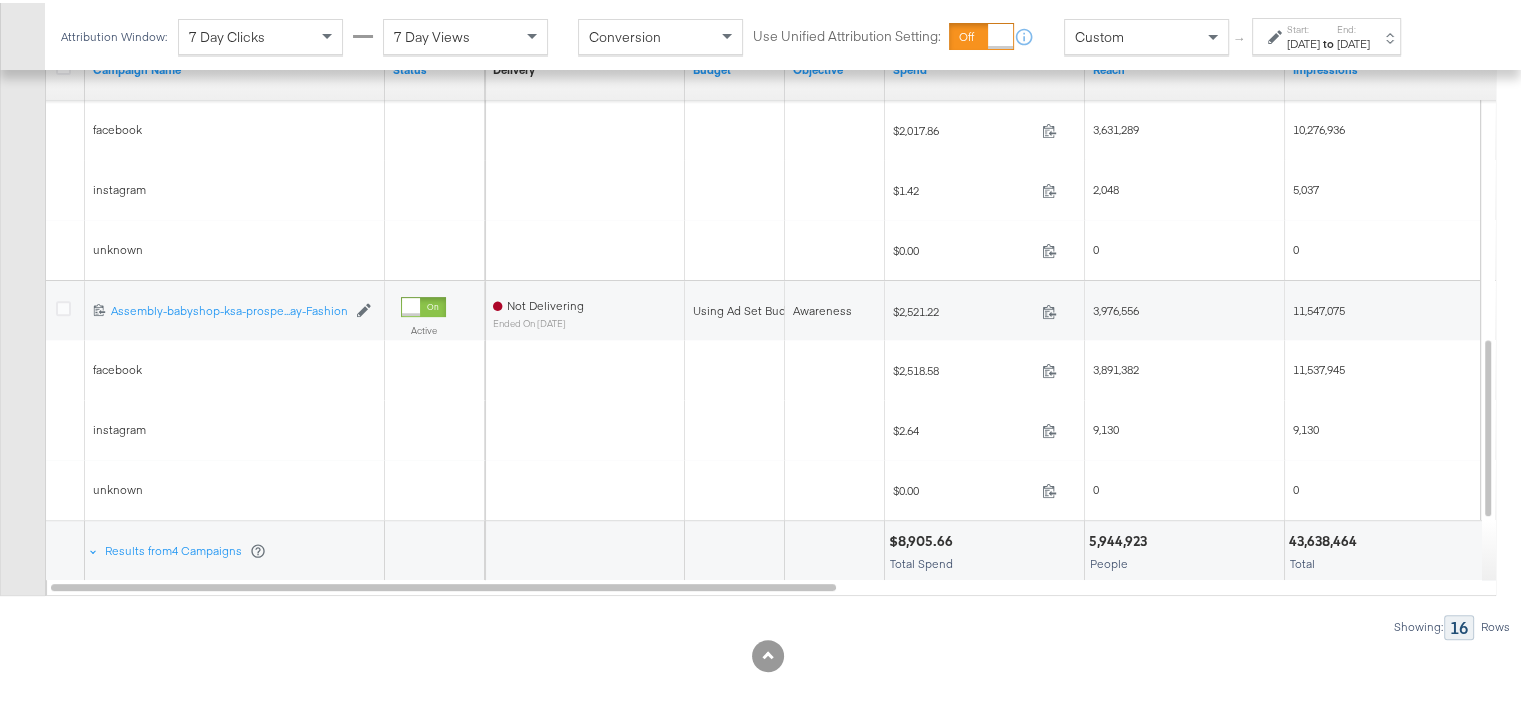 scroll, scrollTop: 751, scrollLeft: 0, axis: vertical 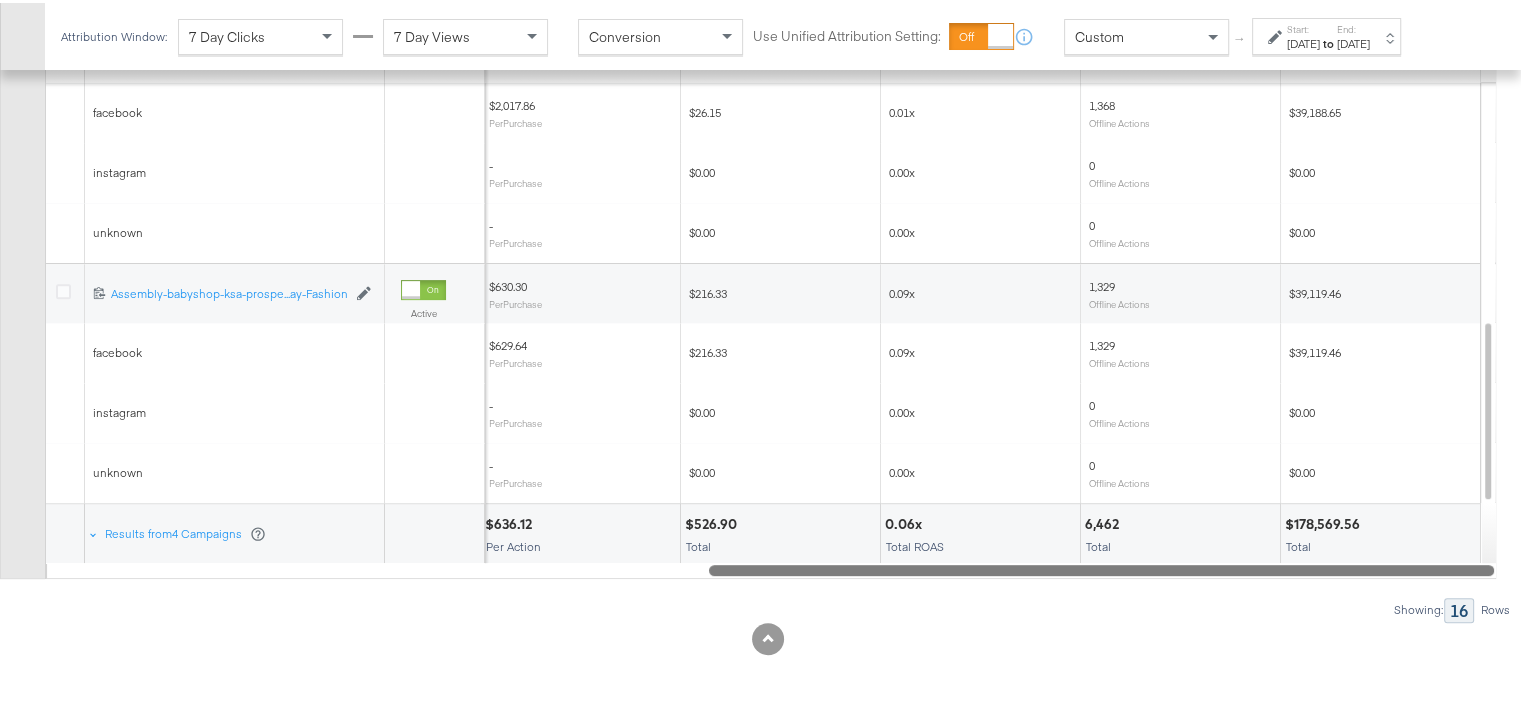 drag, startPoint x: 776, startPoint y: 563, endPoint x: 1533, endPoint y: 564, distance: 757.0007 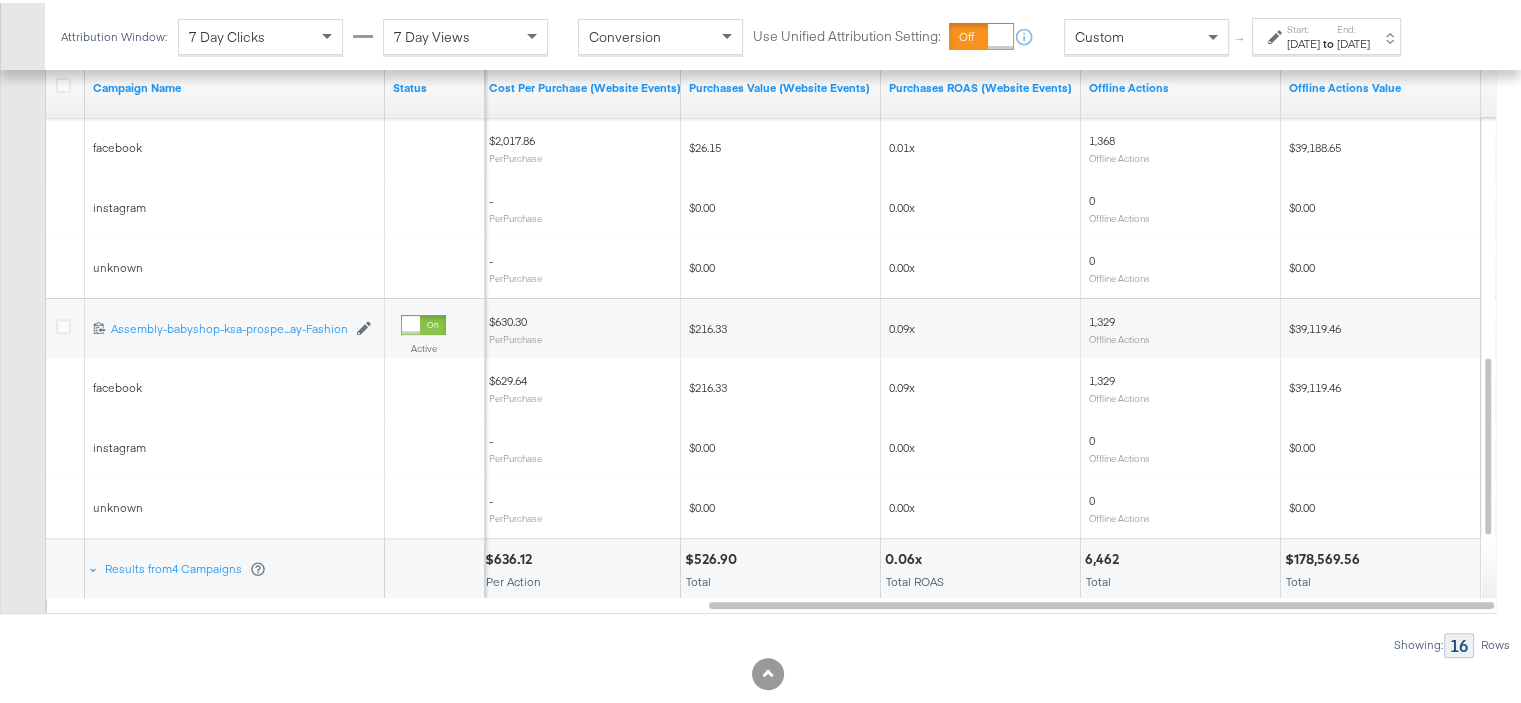 scroll, scrollTop: 751, scrollLeft: 0, axis: vertical 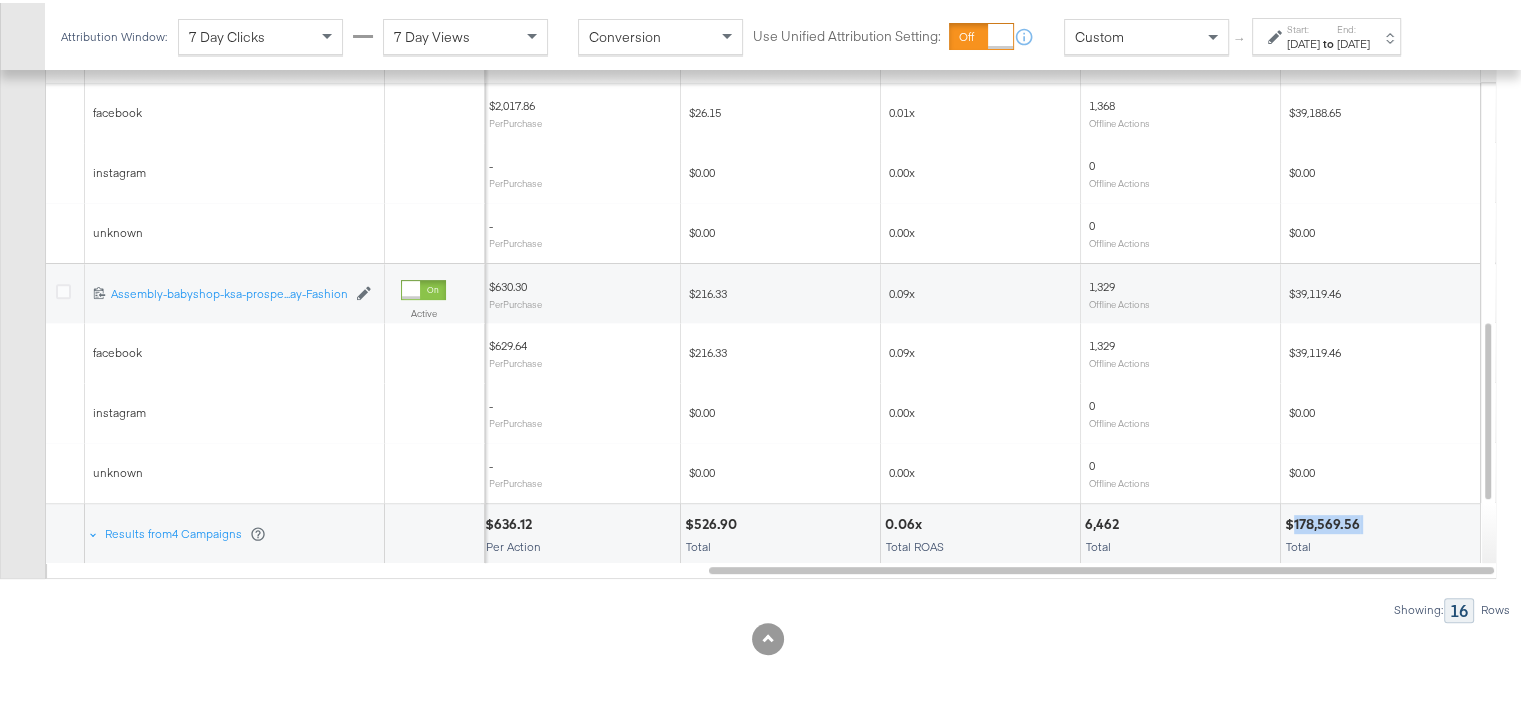 drag, startPoint x: 1363, startPoint y: 520, endPoint x: 1295, endPoint y: 519, distance: 68.007355 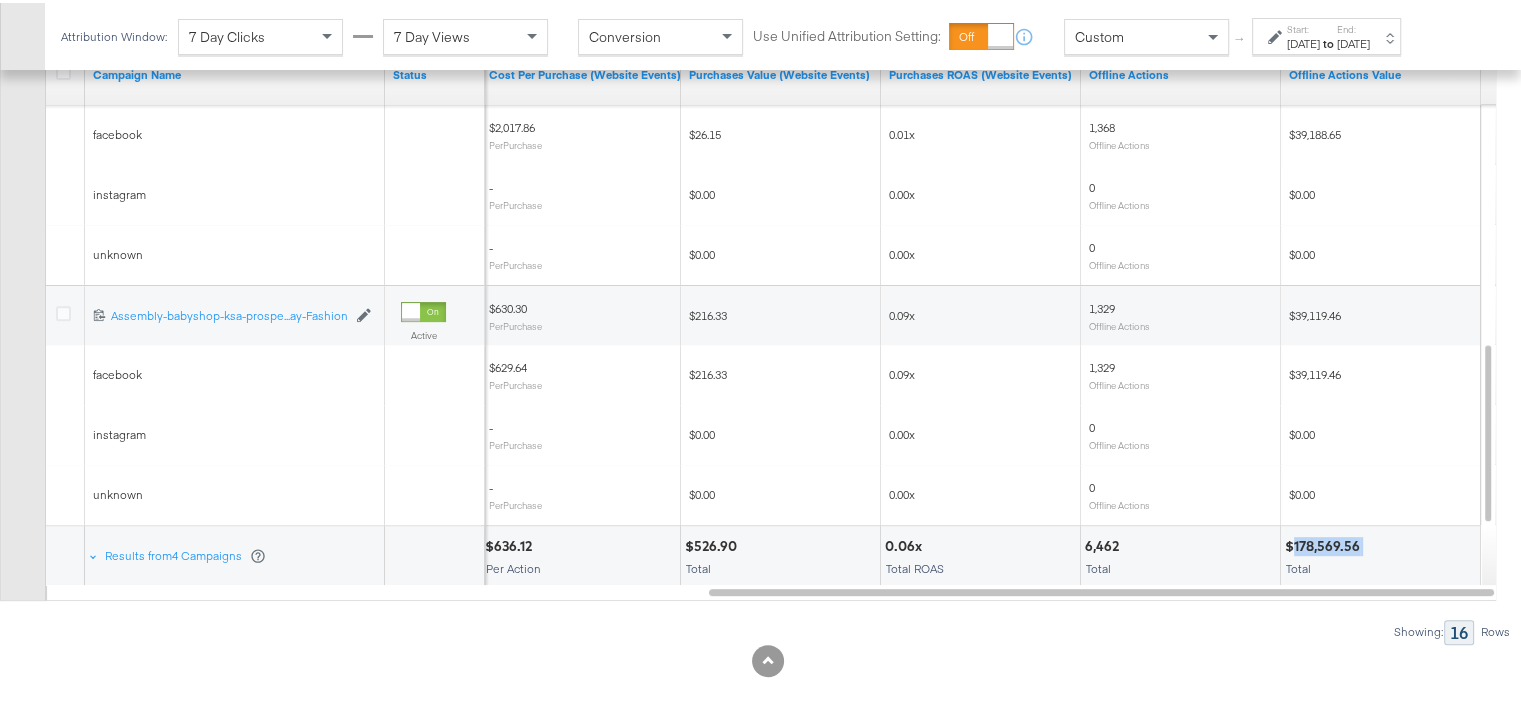 scroll, scrollTop: 751, scrollLeft: 0, axis: vertical 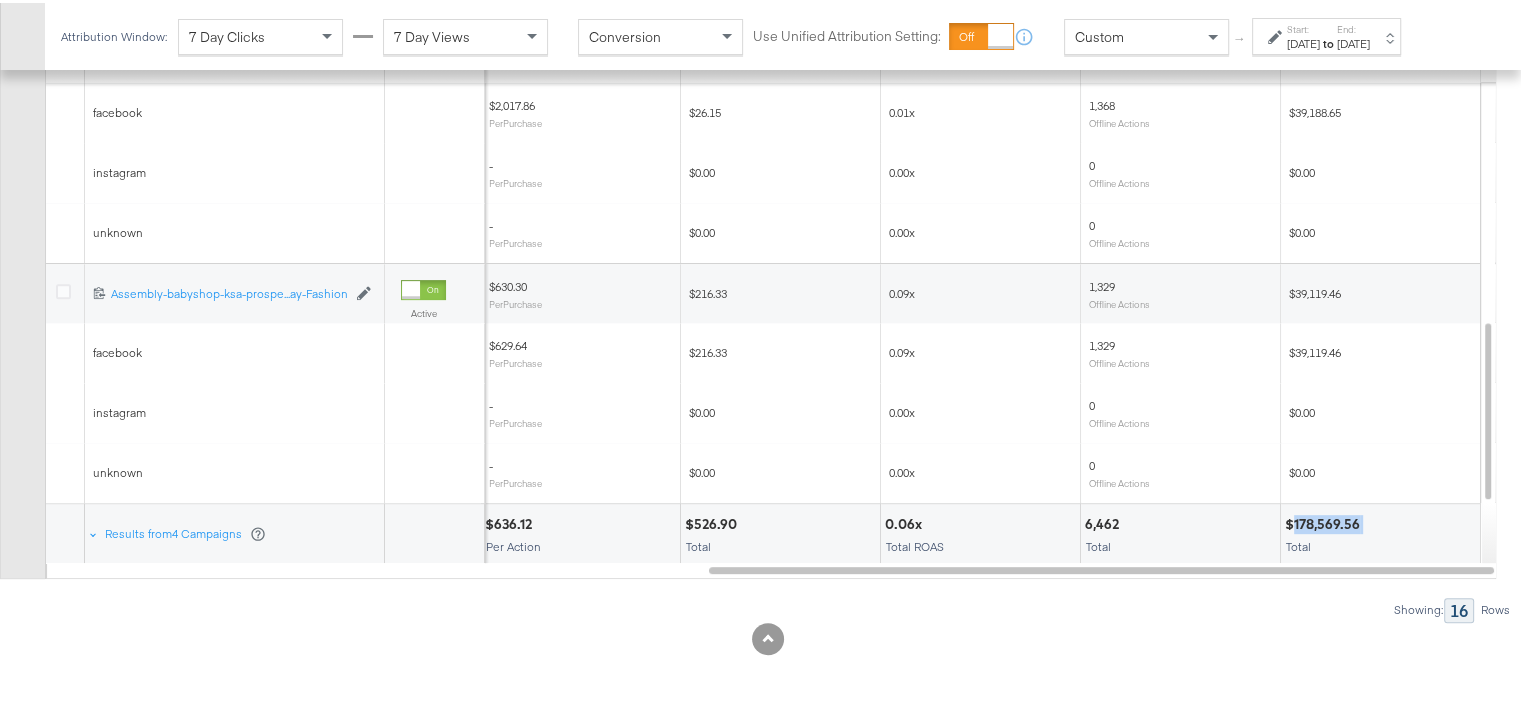 copy on "178,569.56" 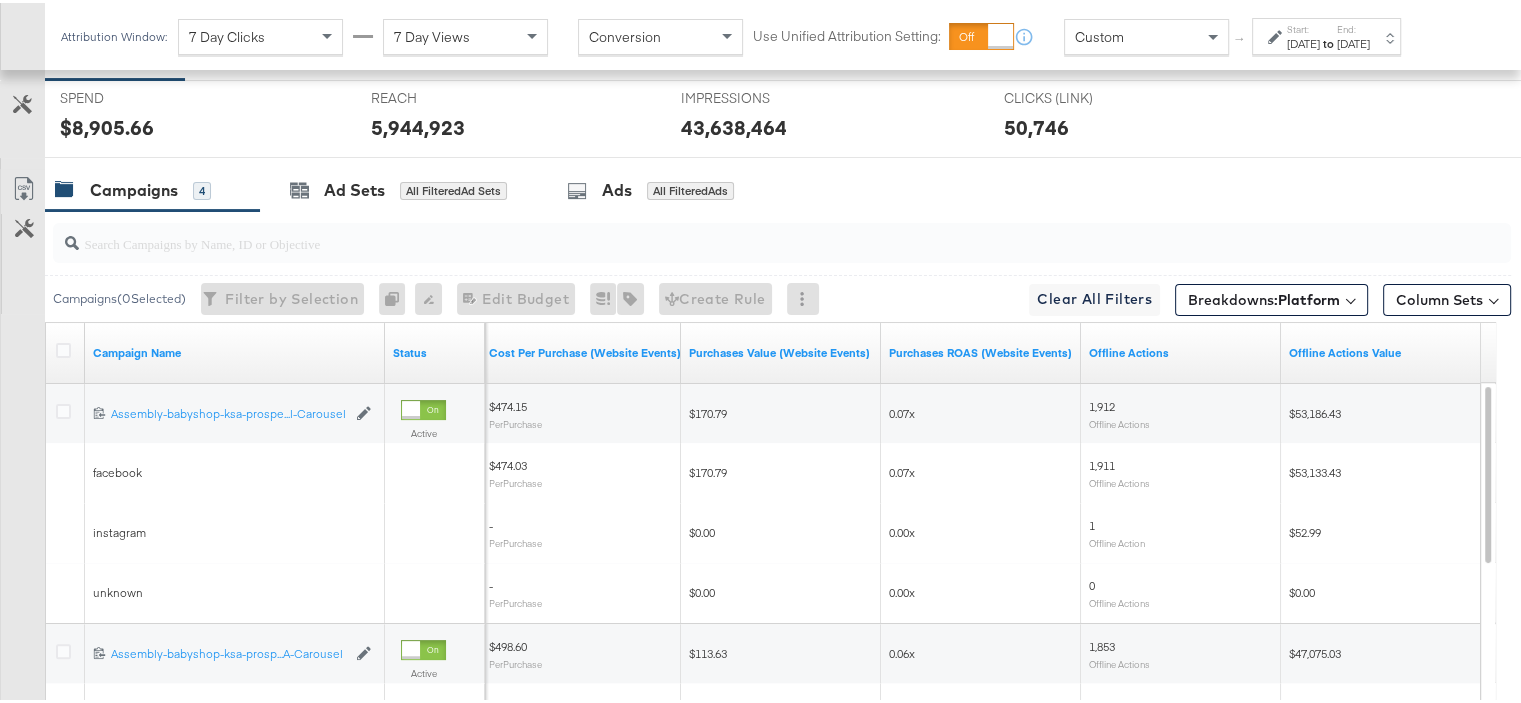 scroll, scrollTop: 351, scrollLeft: 0, axis: vertical 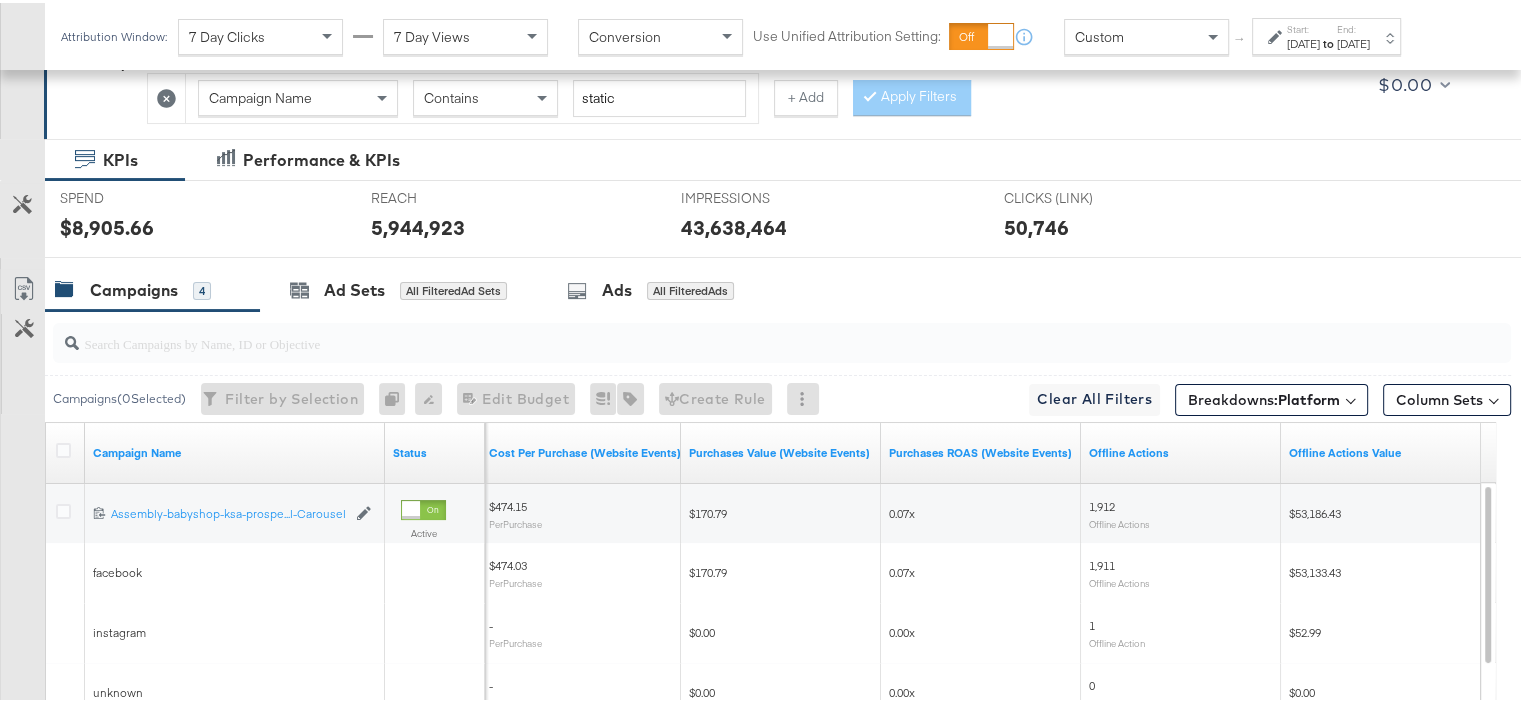 click on "Campaigns" at bounding box center [134, 287] 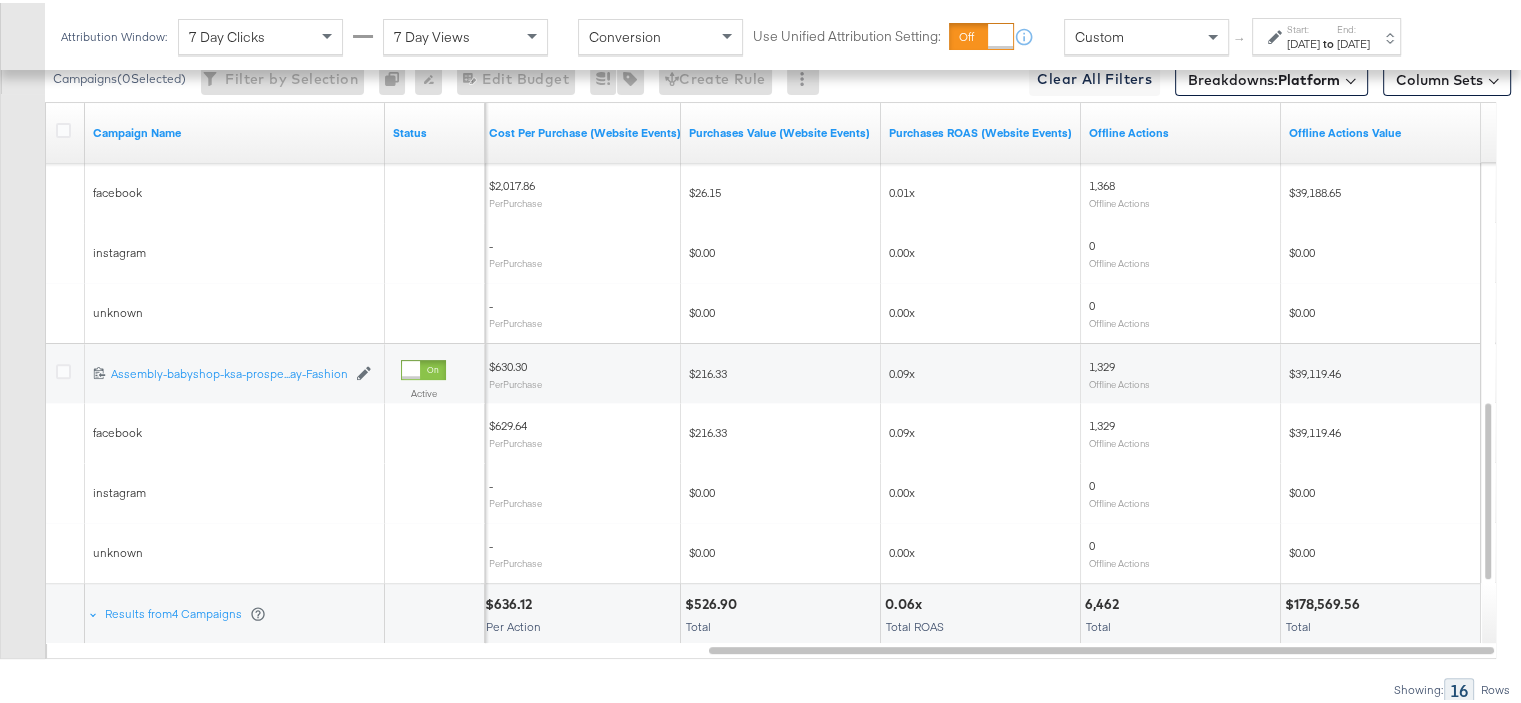 scroll, scrollTop: 751, scrollLeft: 0, axis: vertical 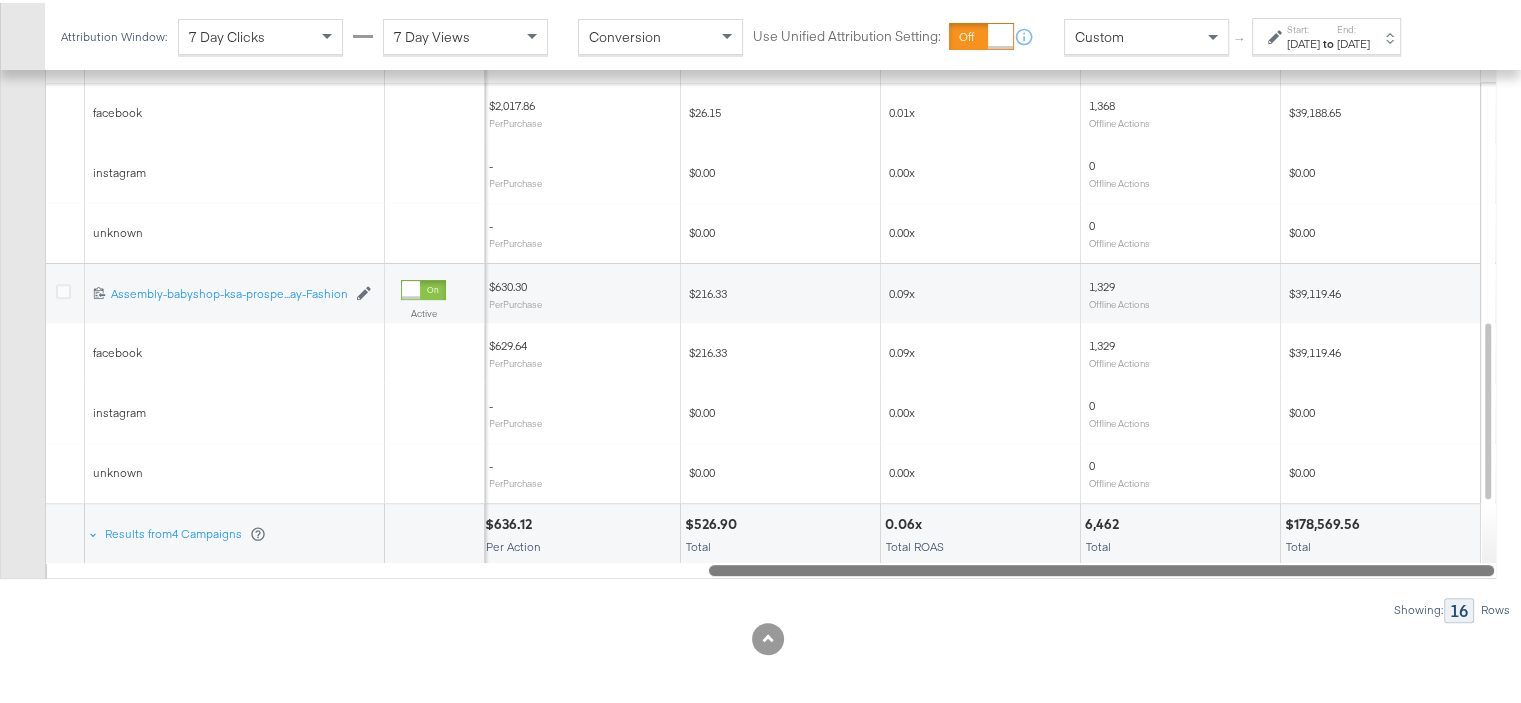 drag, startPoint x: 1316, startPoint y: 561, endPoint x: 1535, endPoint y: 555, distance: 219.08218 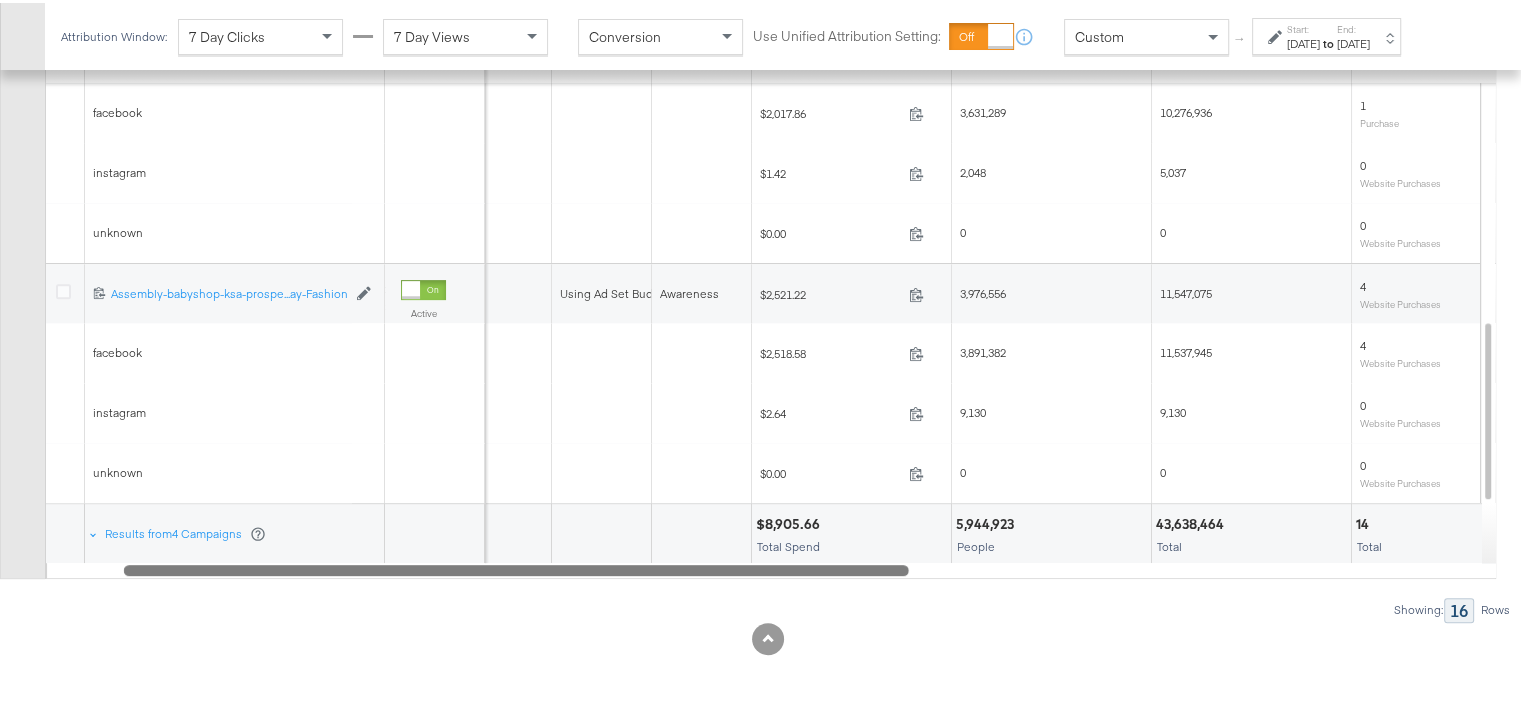 drag, startPoint x: 786, startPoint y: 565, endPoint x: 200, endPoint y: 579, distance: 586.16724 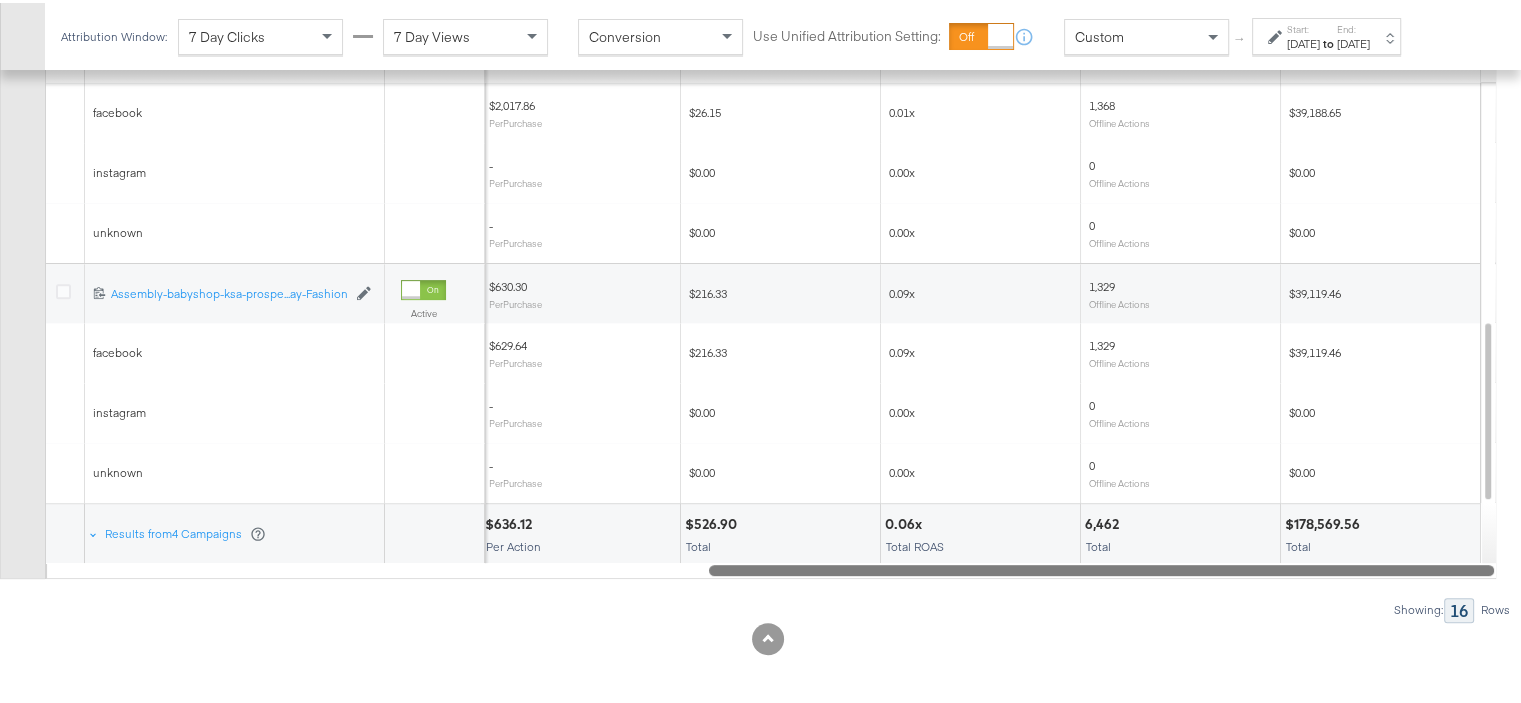 drag, startPoint x: 845, startPoint y: 562, endPoint x: 1535, endPoint y: 563, distance: 690.00073 